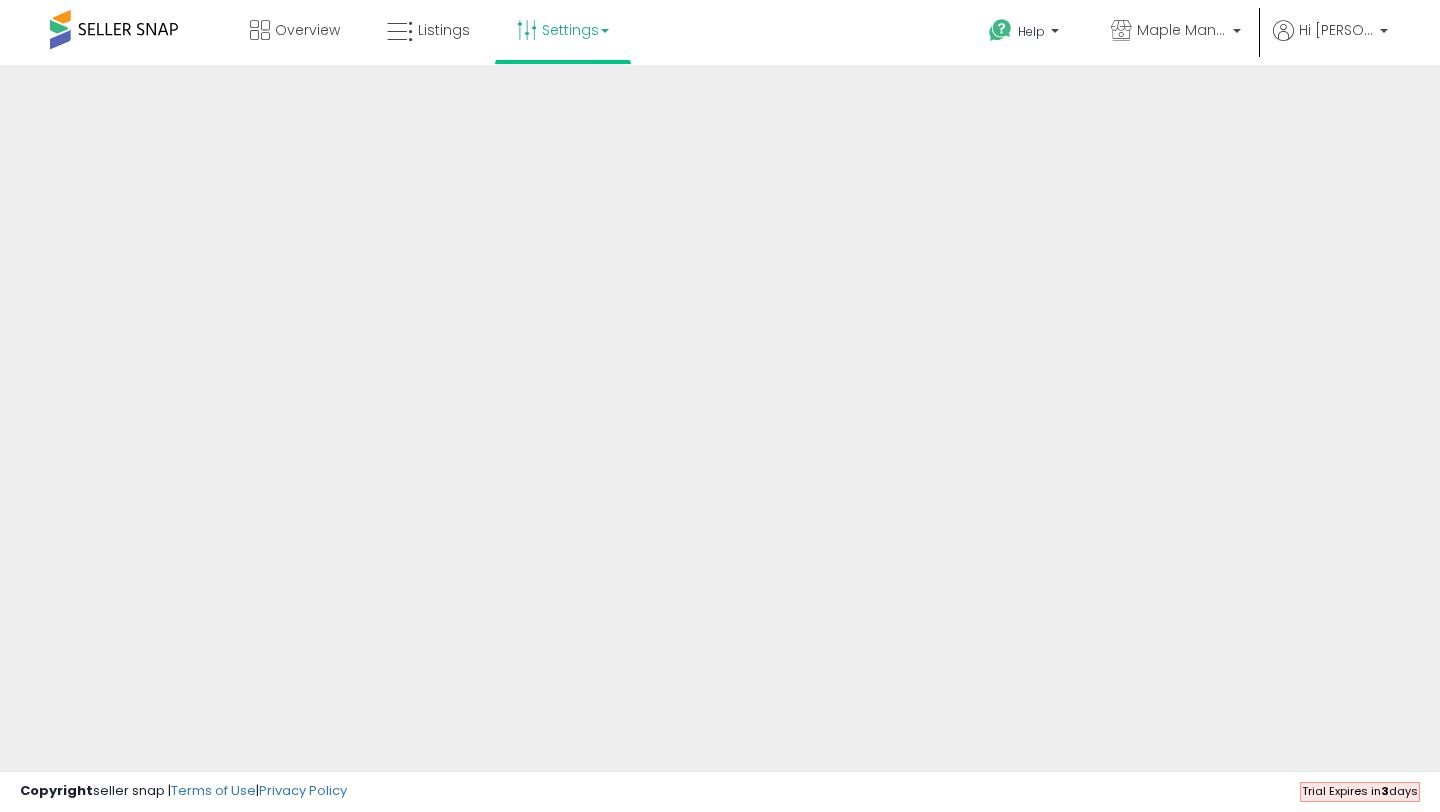 scroll, scrollTop: 0, scrollLeft: 0, axis: both 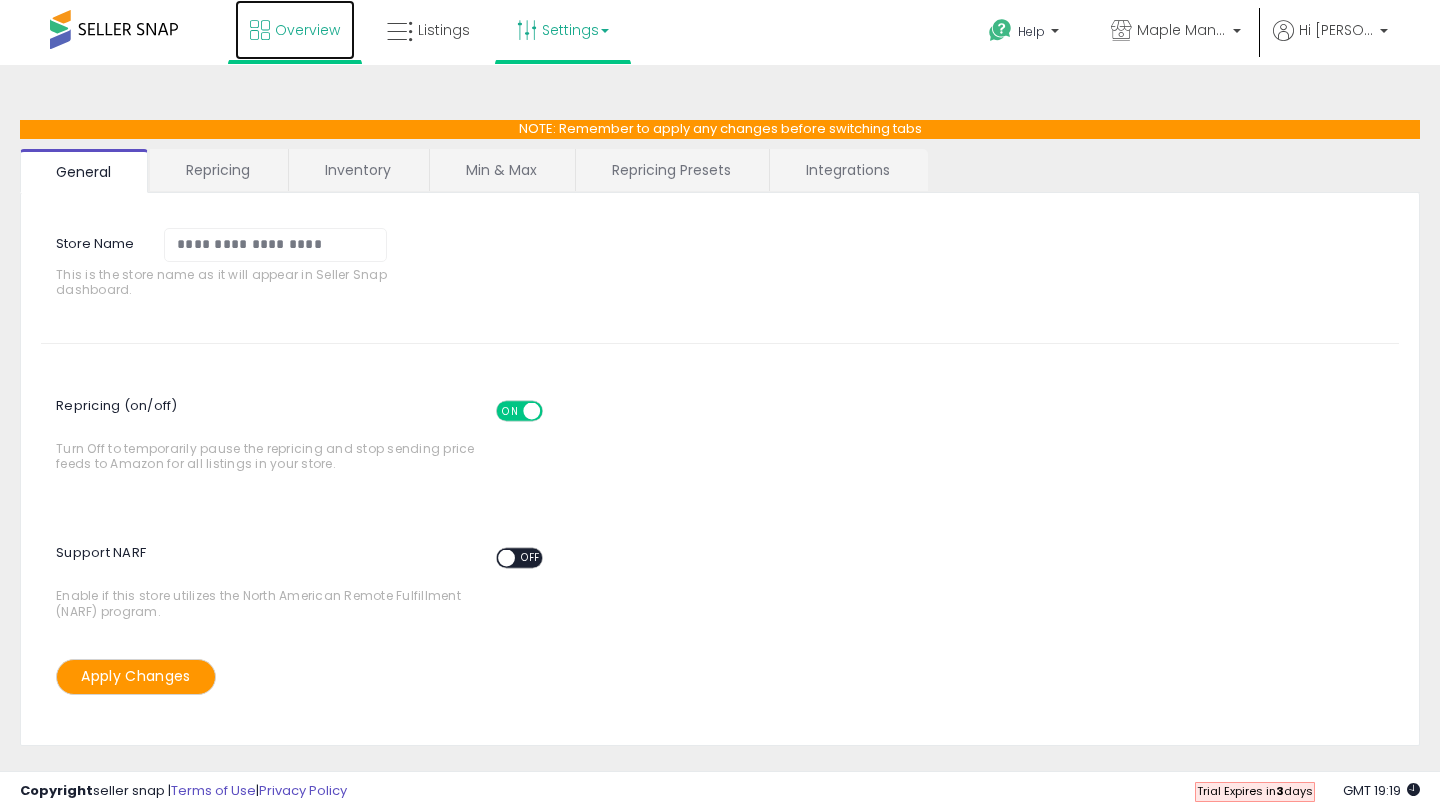 click on "Overview" at bounding box center [295, 30] 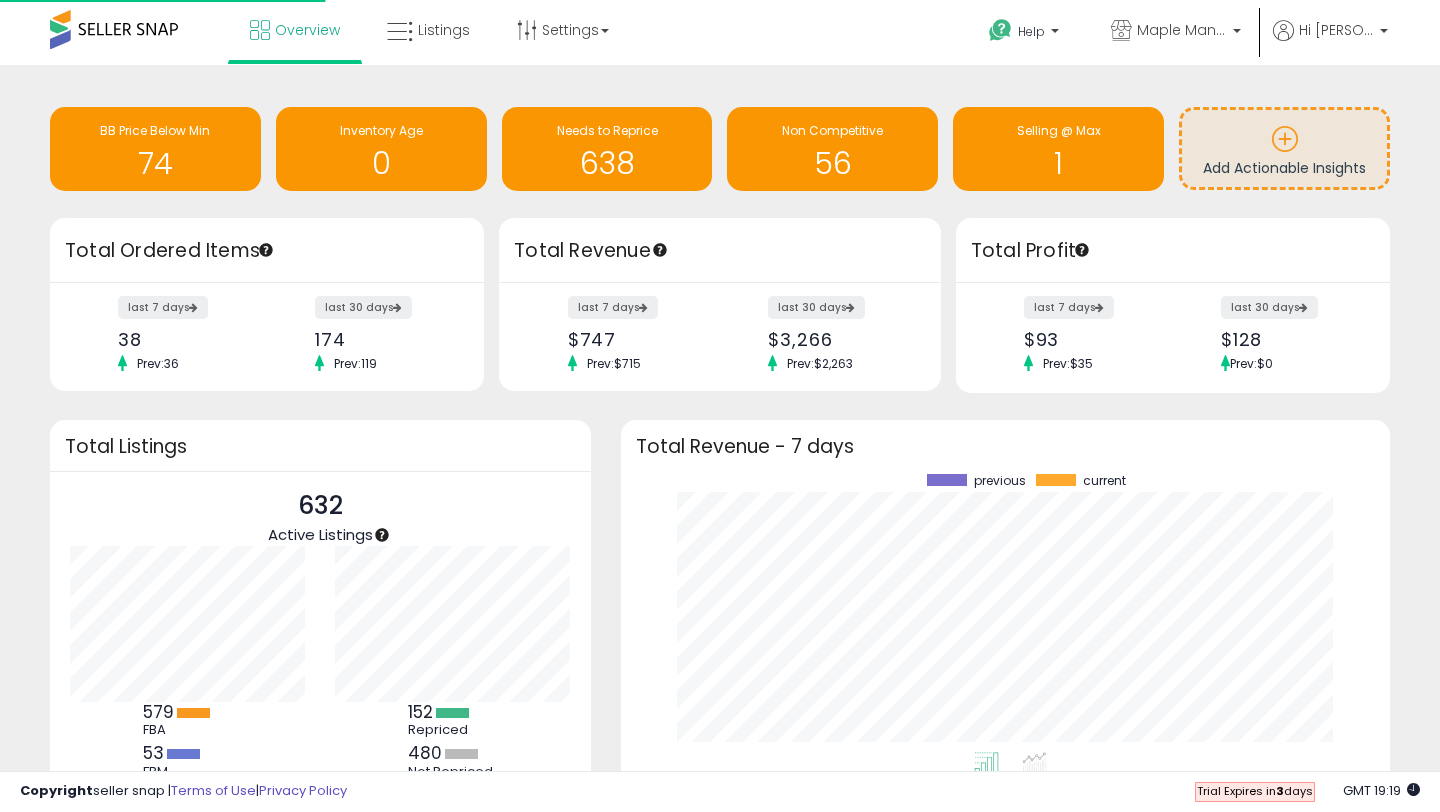 scroll, scrollTop: 0, scrollLeft: 0, axis: both 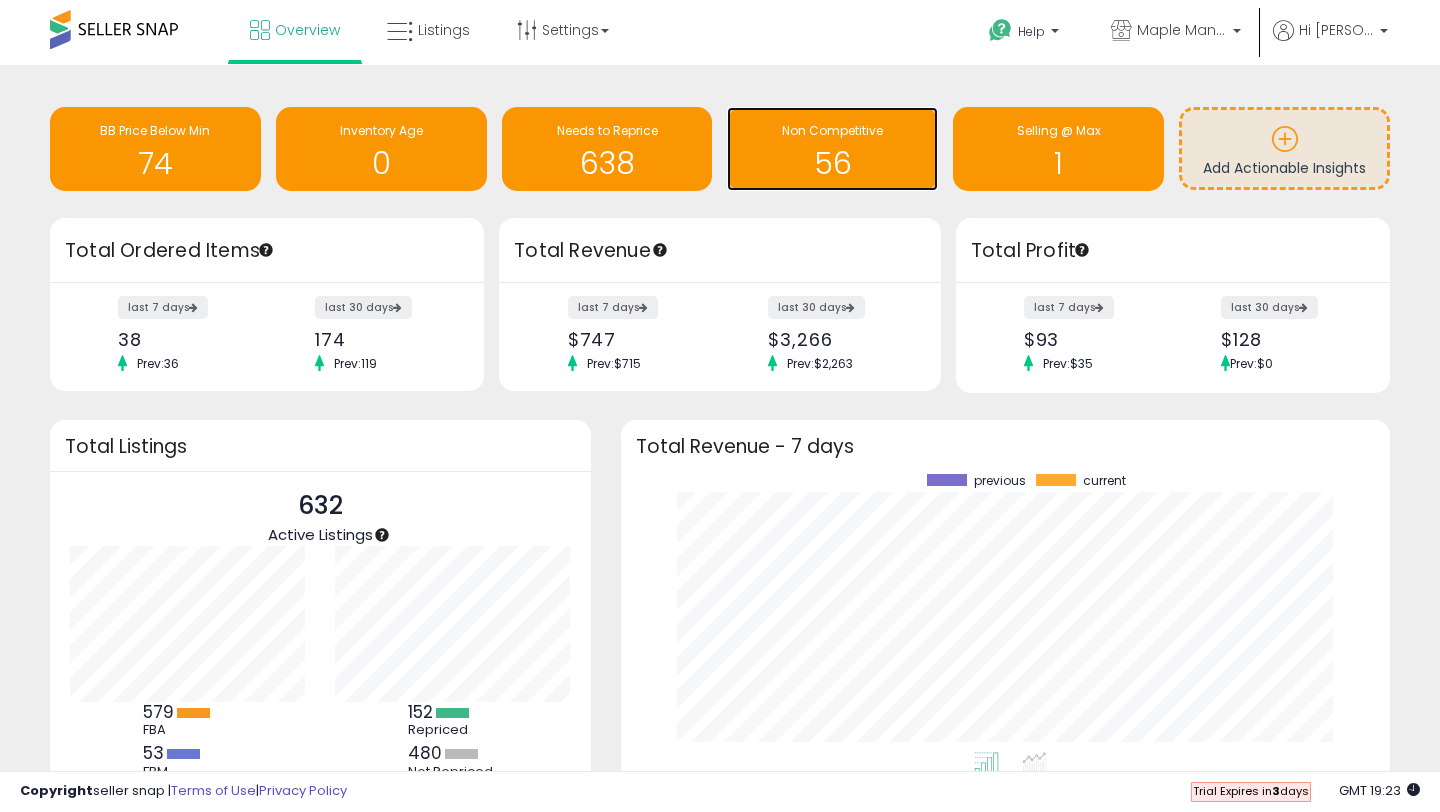 click on "56" at bounding box center [832, 163] 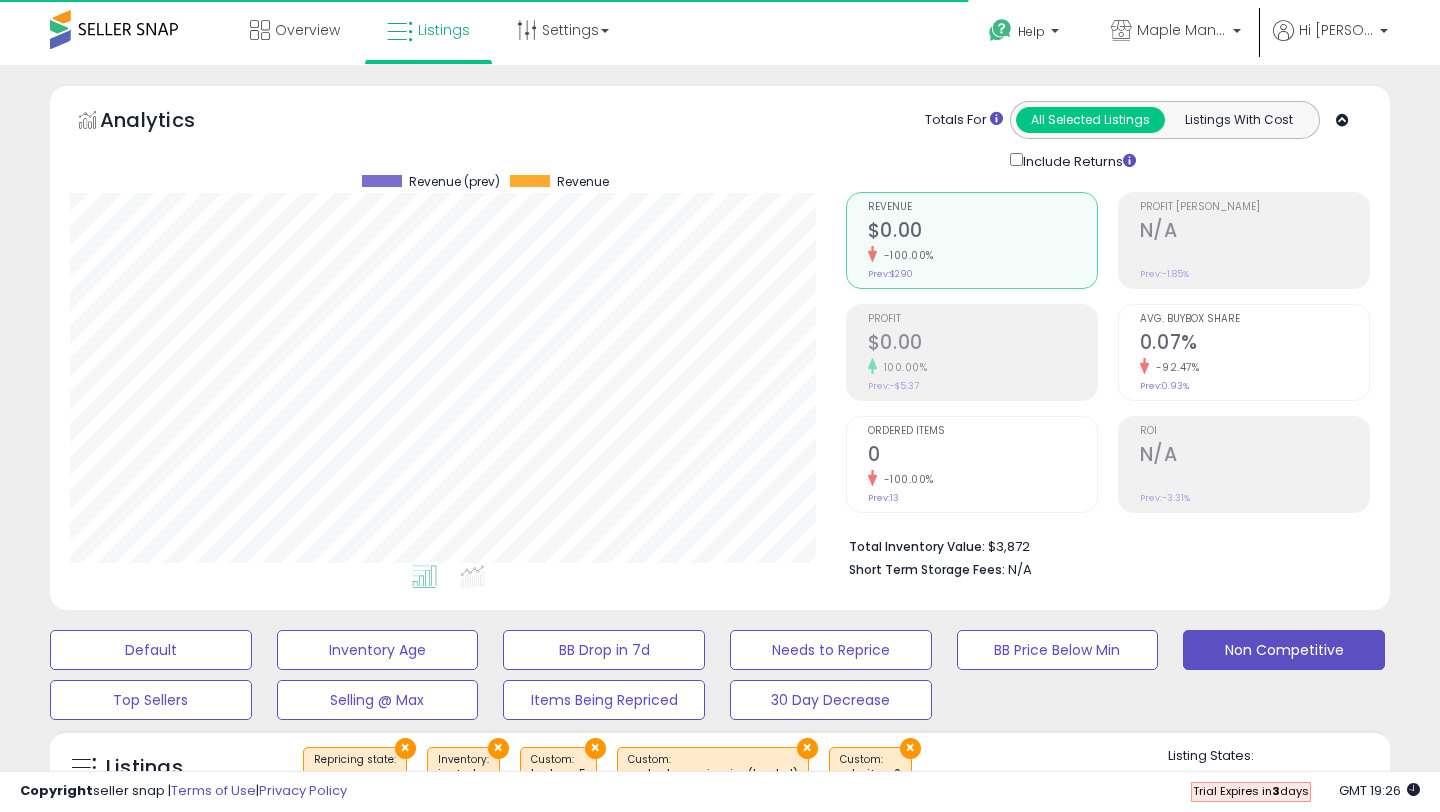 scroll, scrollTop: 0, scrollLeft: 0, axis: both 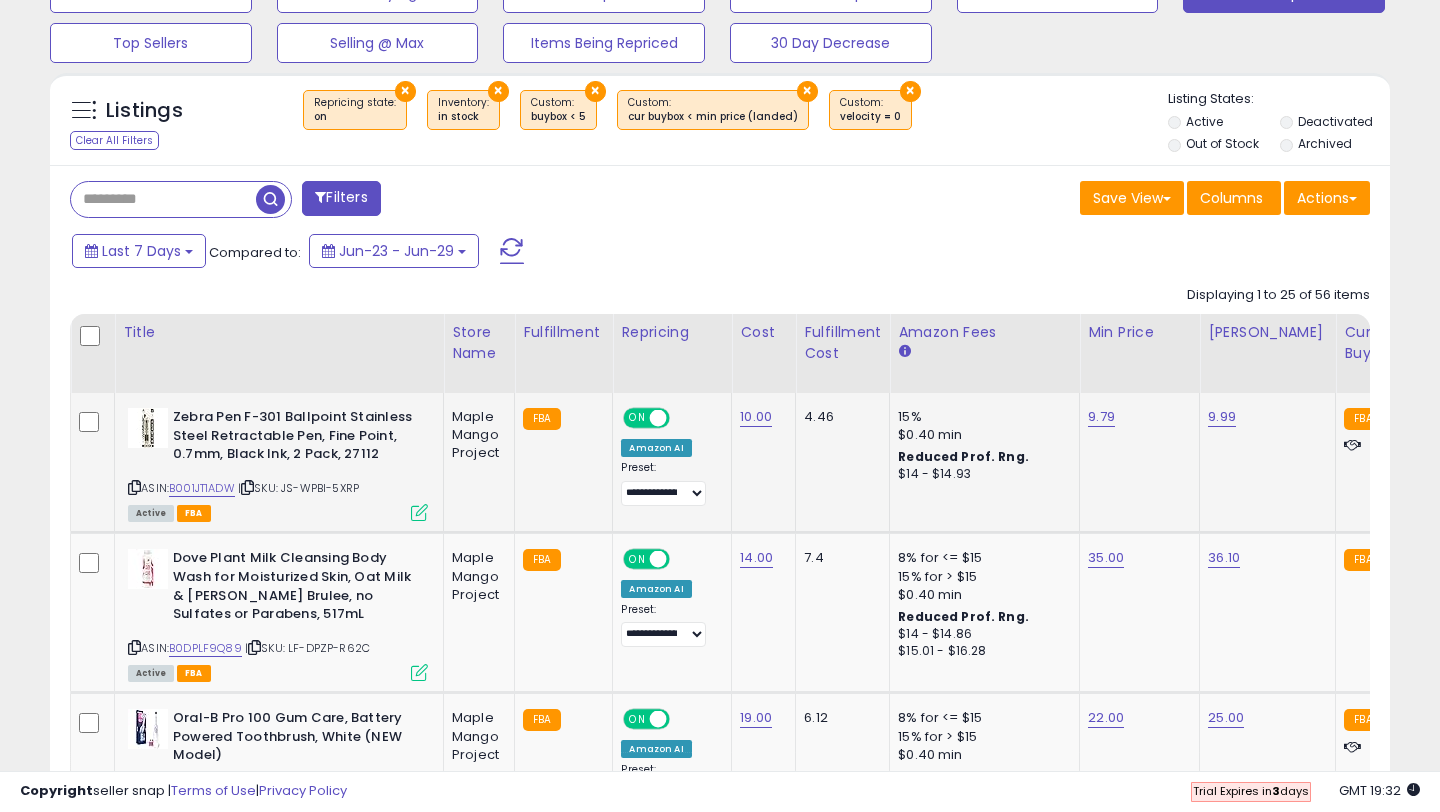 click at bounding box center (419, 512) 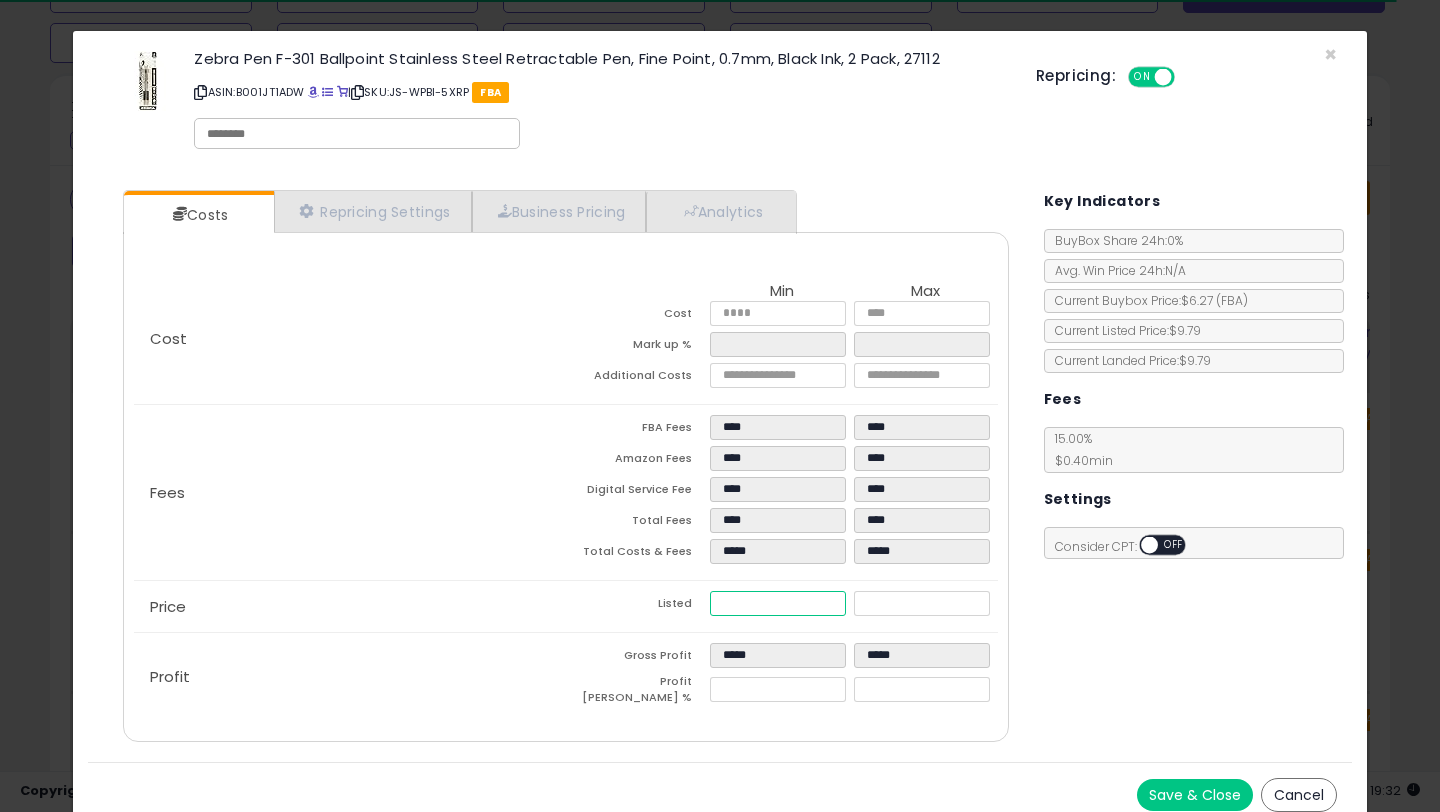 click on "****" at bounding box center [778, 603] 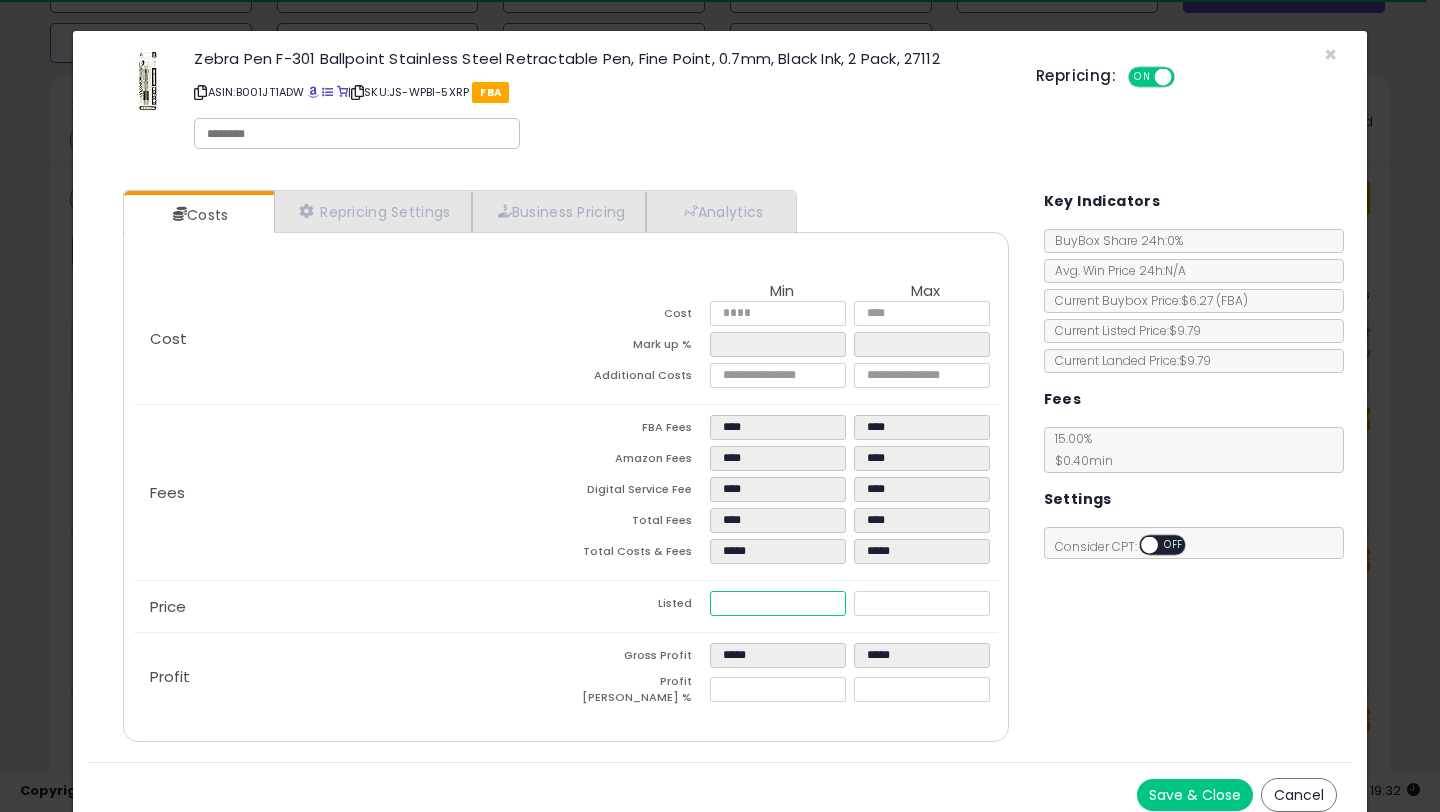 type on "***" 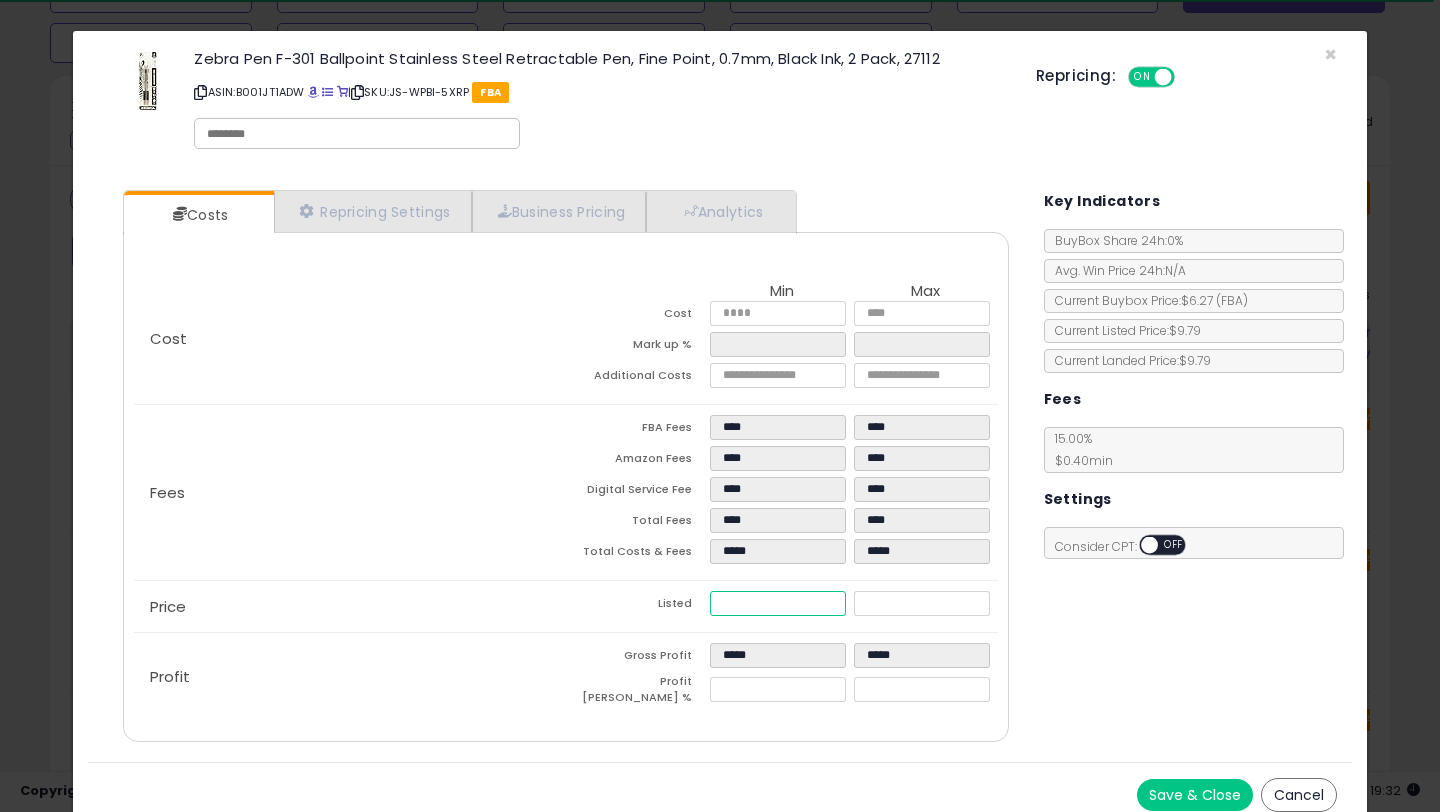 type on "****" 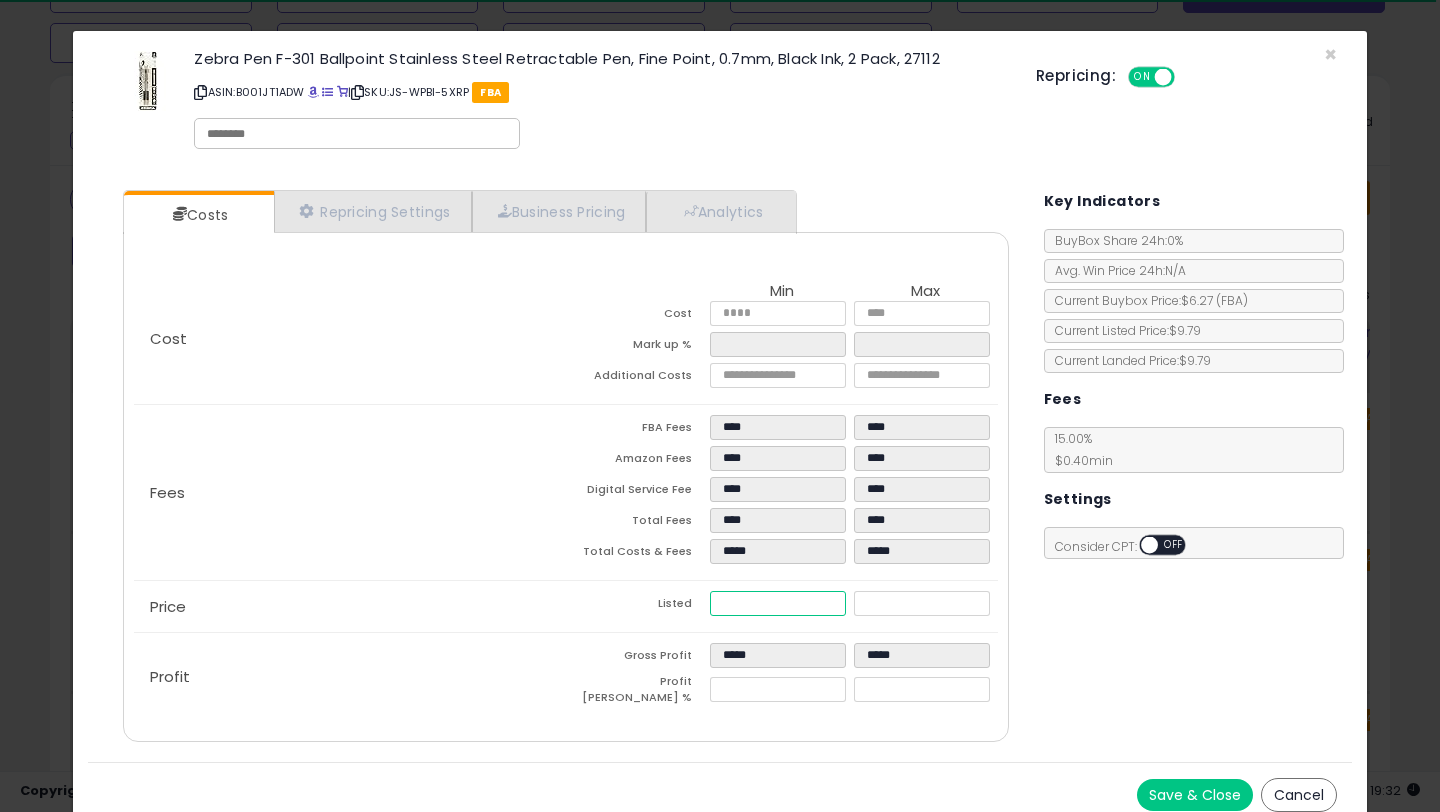 type on "****" 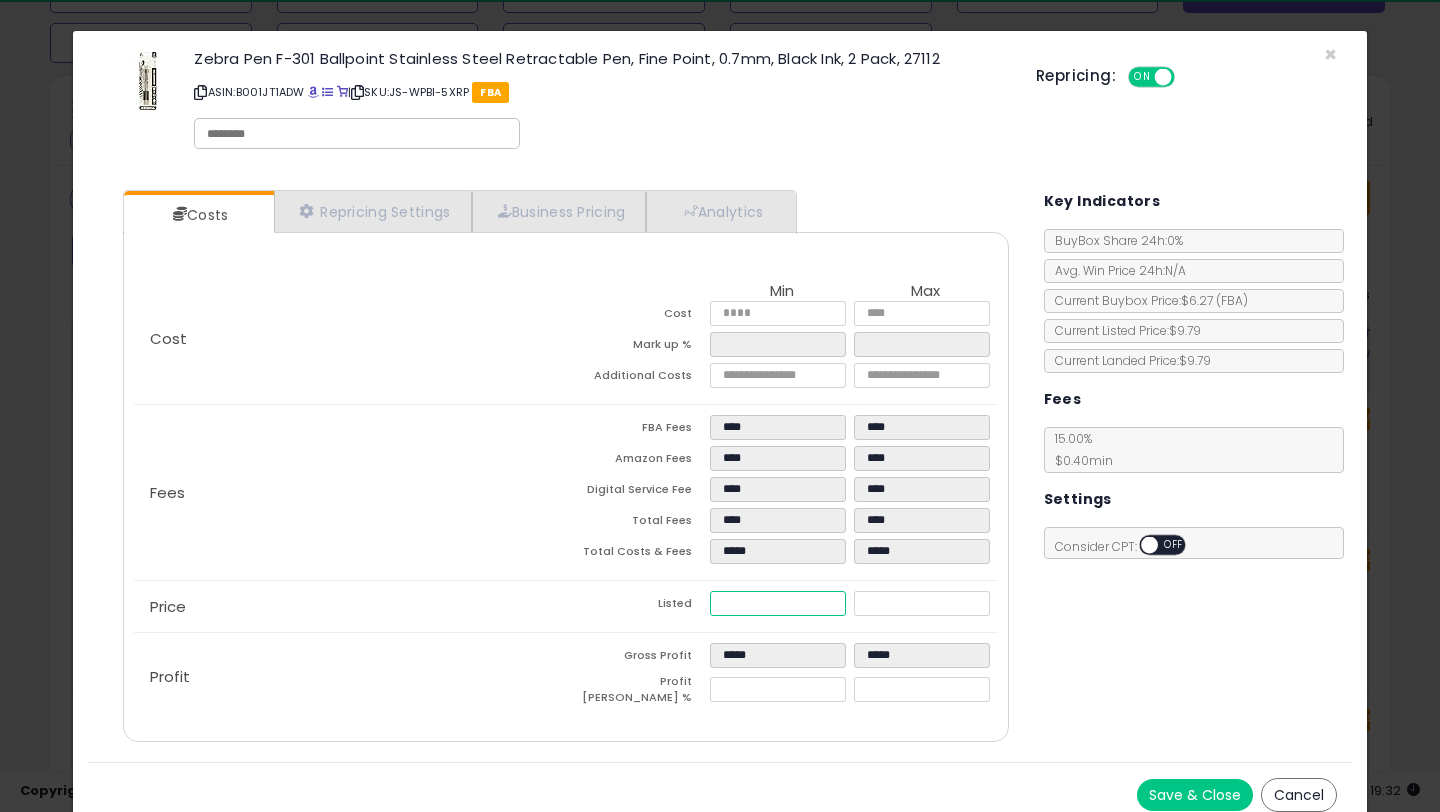 type on "****" 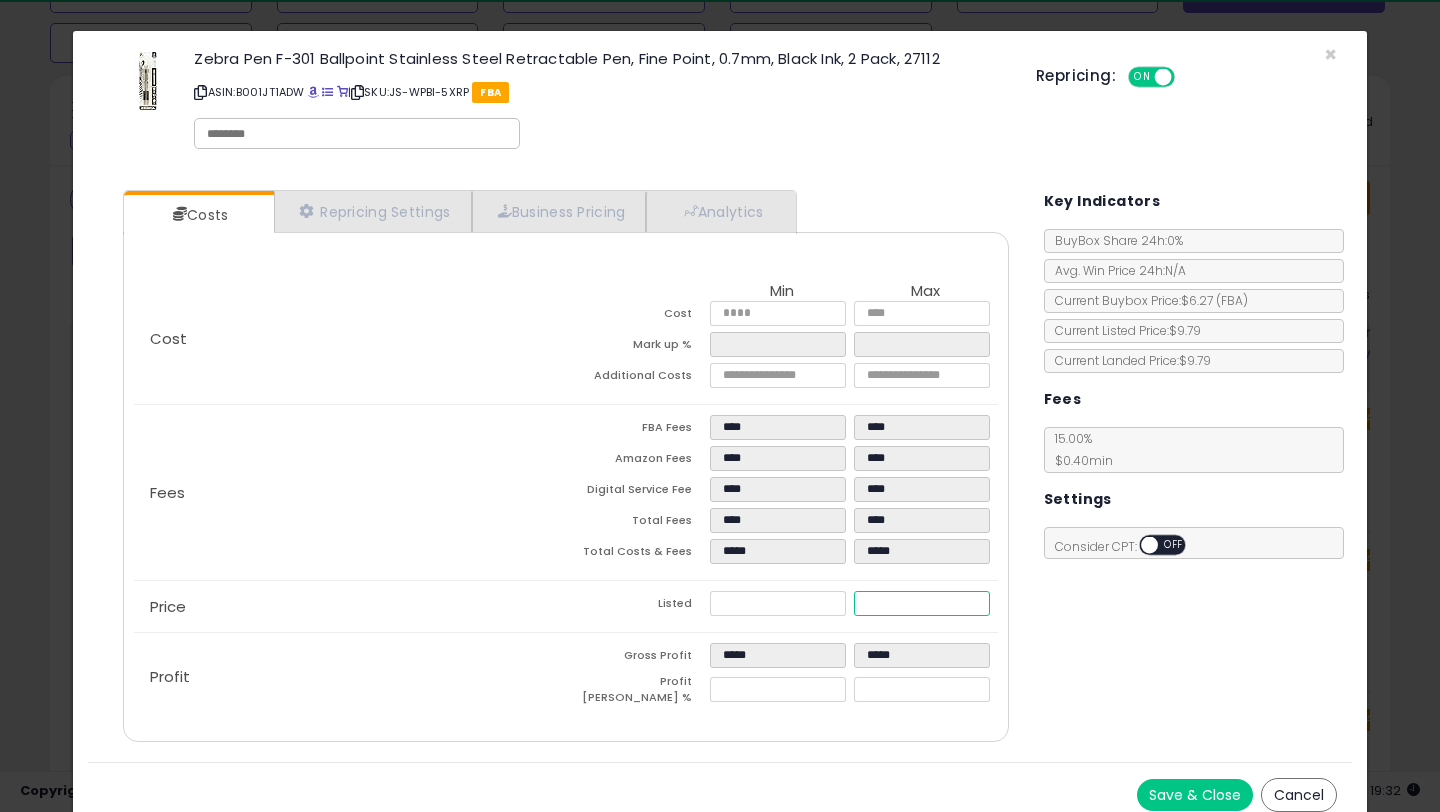 click on "****" at bounding box center [922, 603] 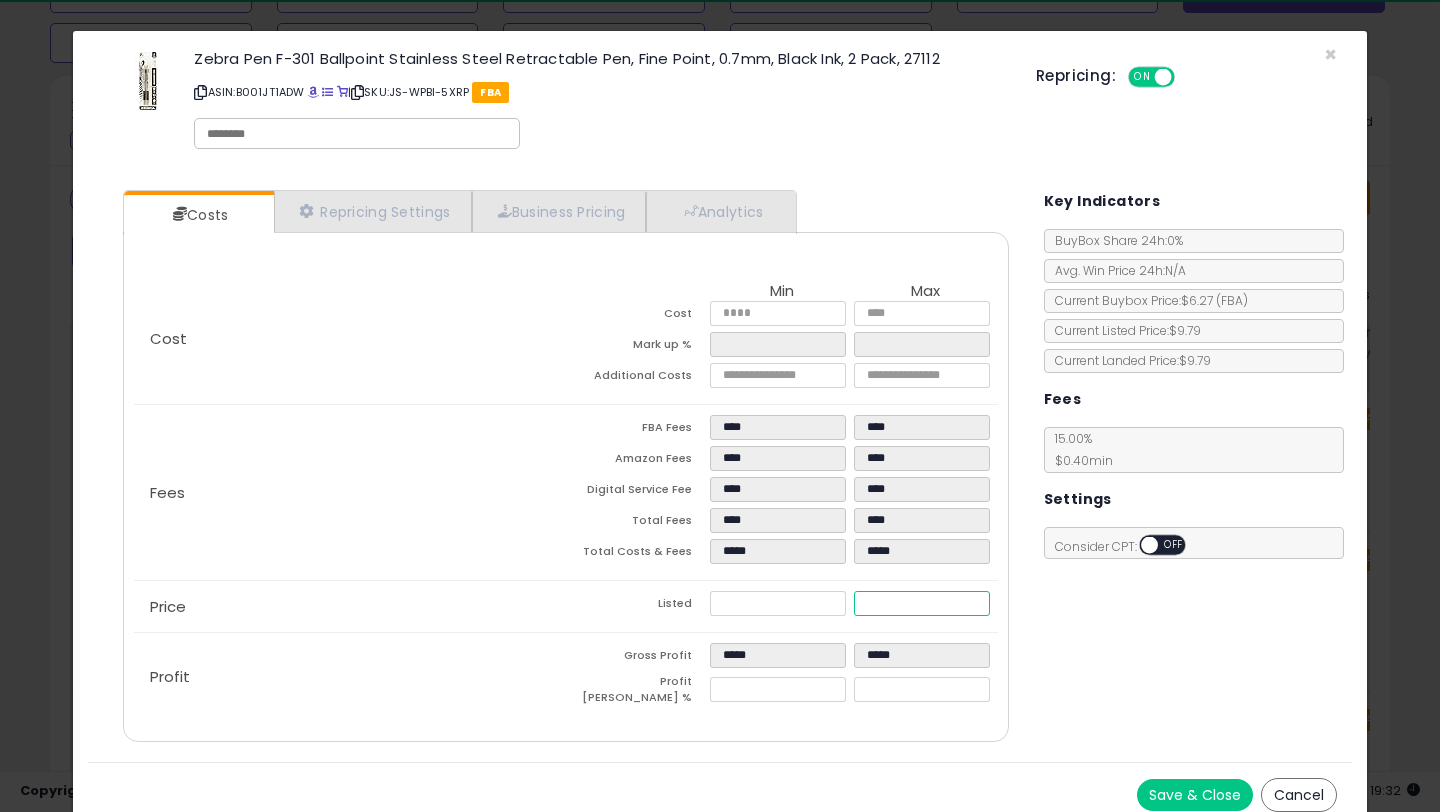 type on "****" 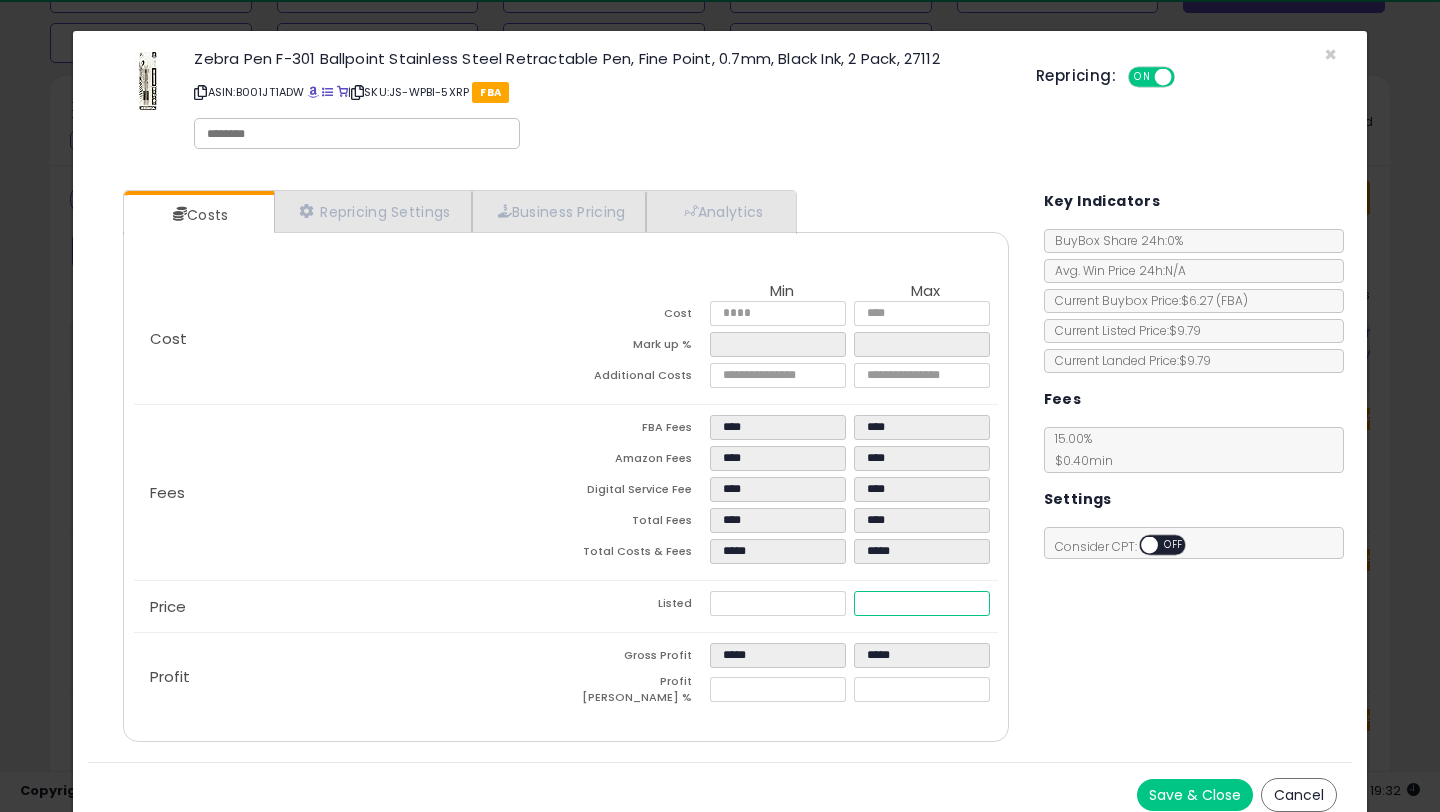 type on "***" 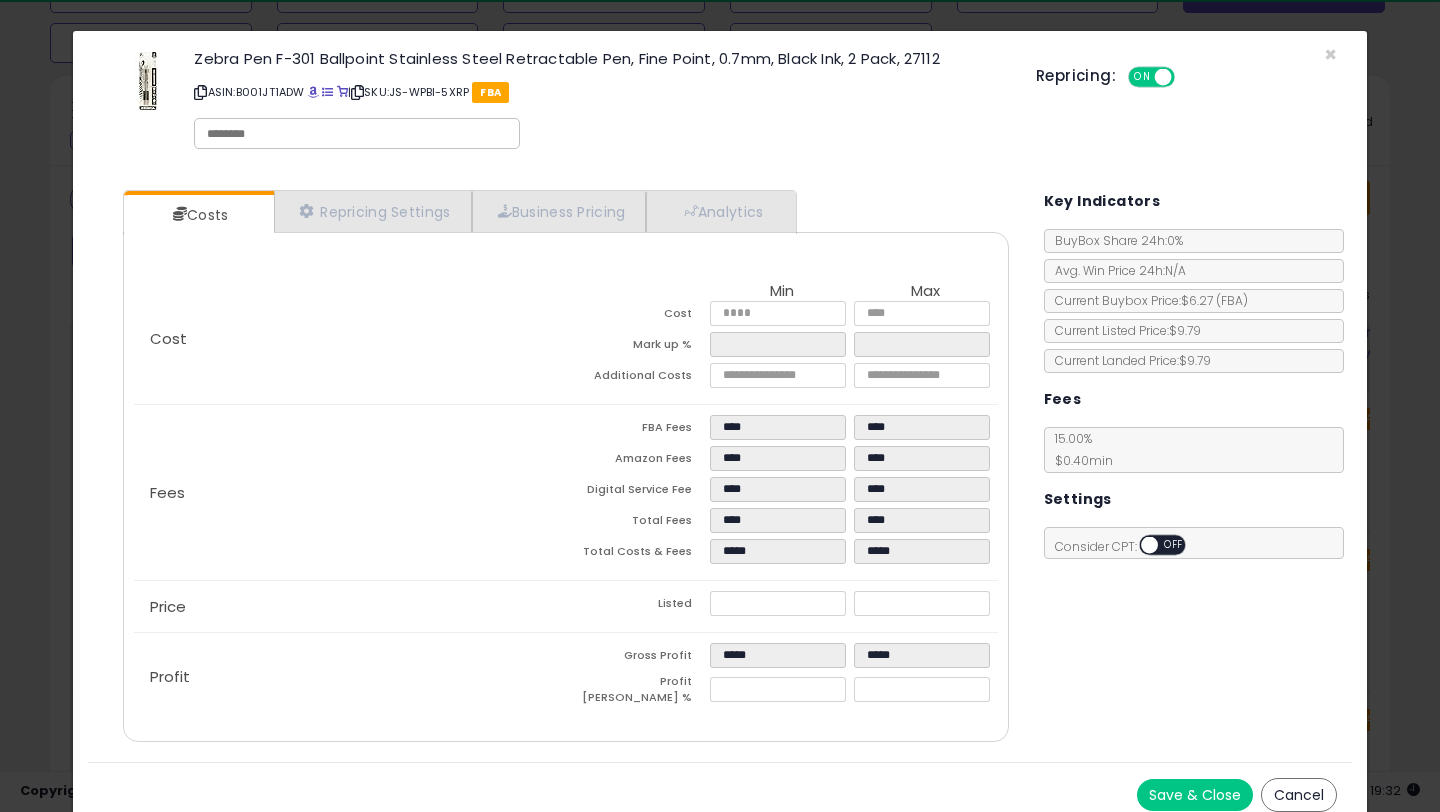 click on "Profit
Gross Profit
*****
*****
Profit Margin %
******
******" 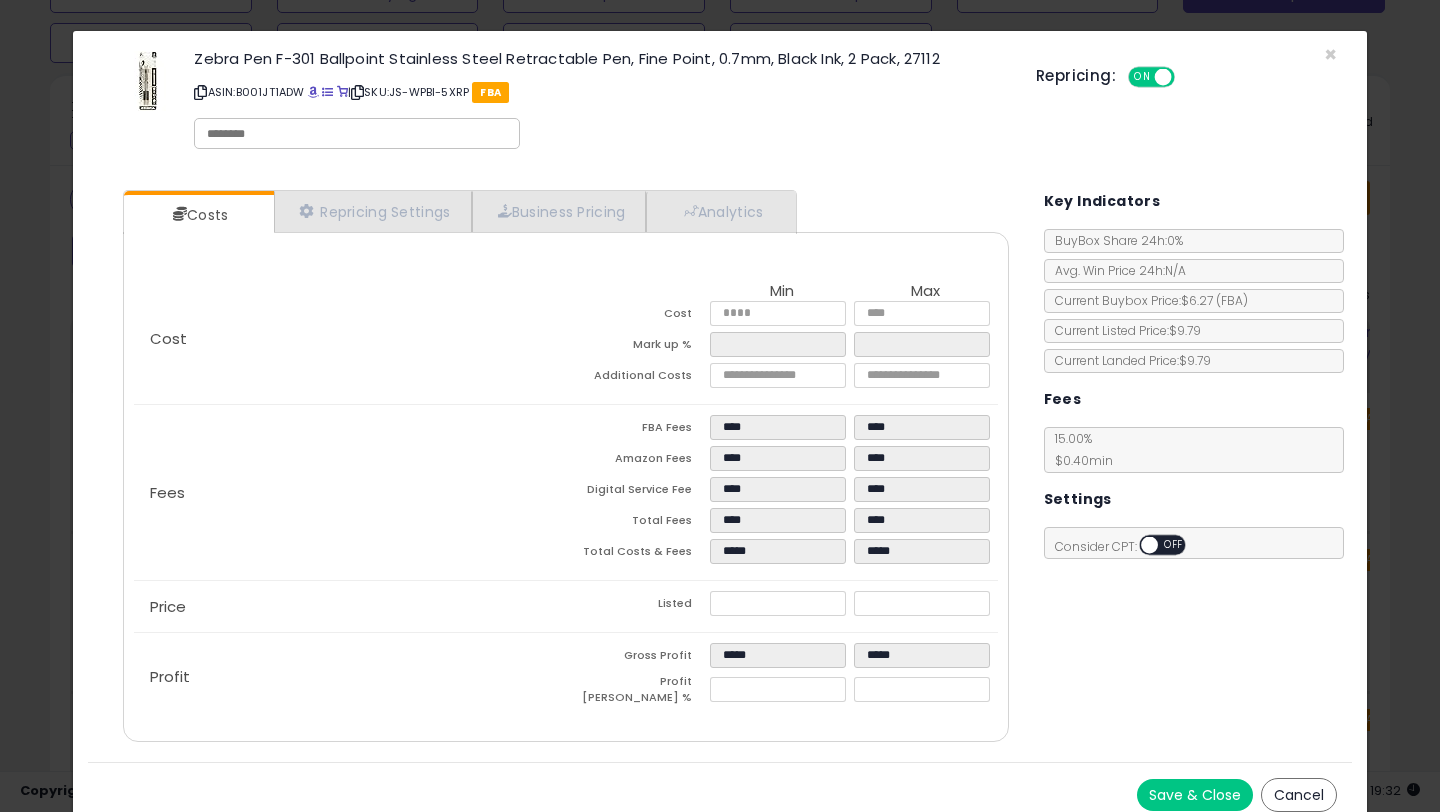 click on "Save & Close" at bounding box center (1195, 795) 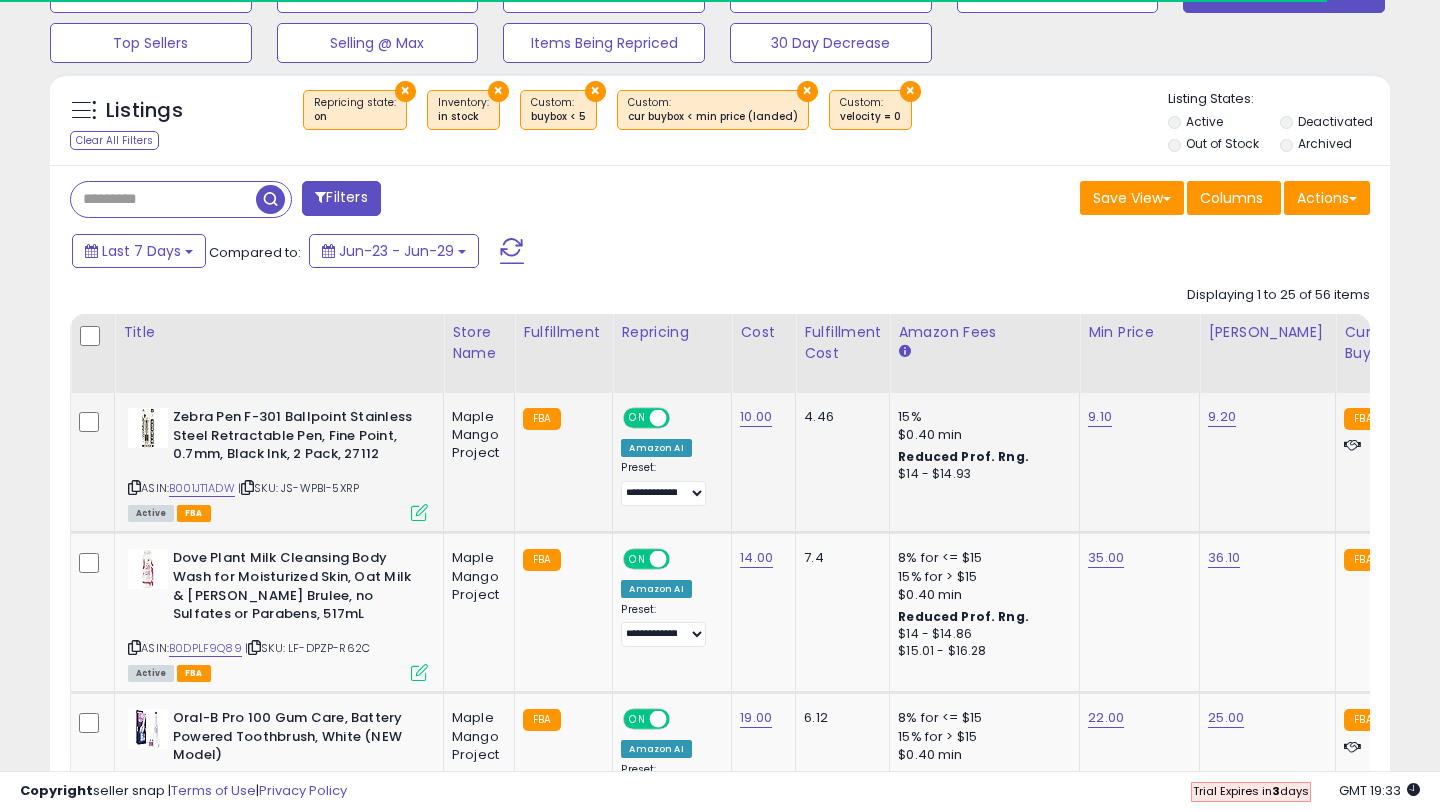 click at bounding box center [419, 512] 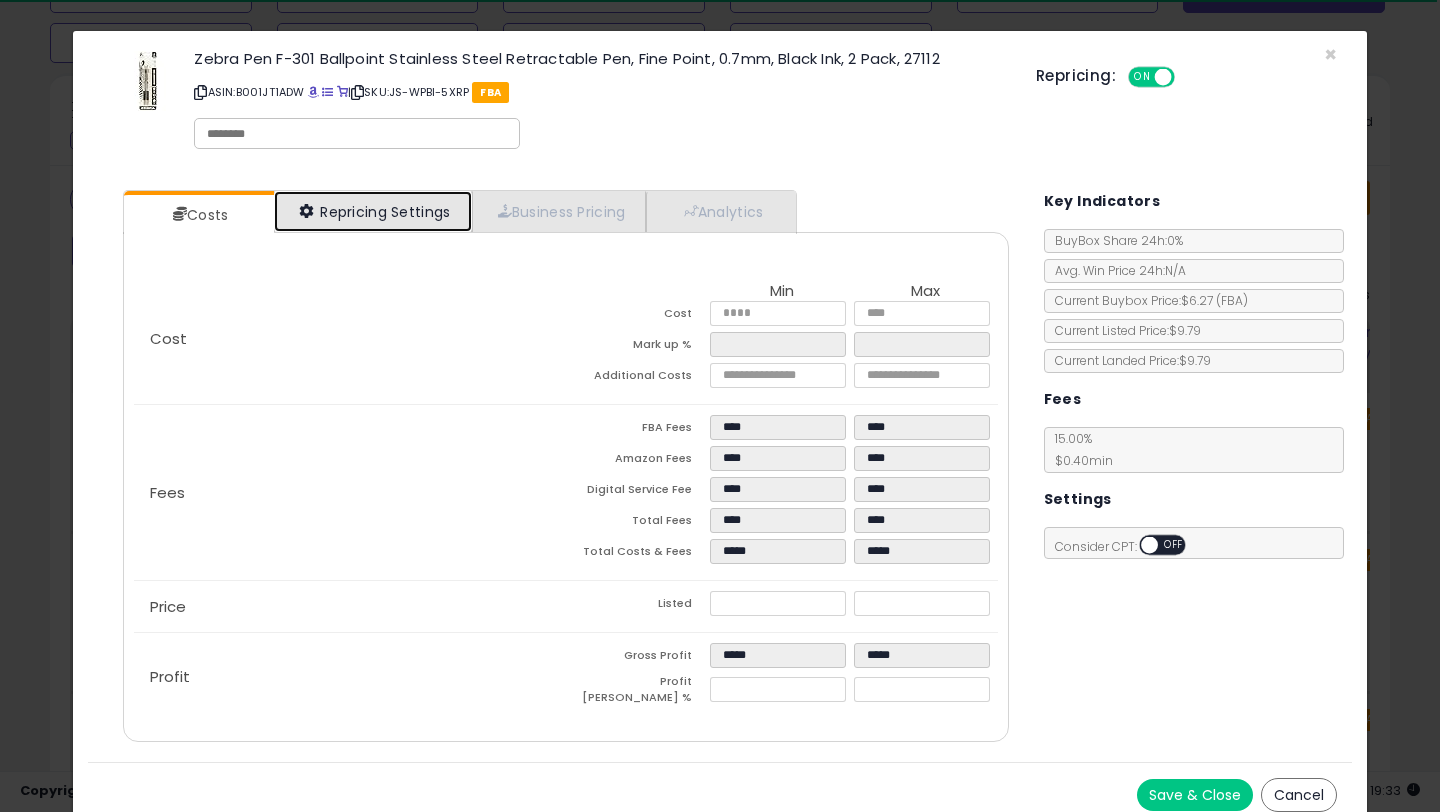 click on "Repricing Settings" at bounding box center (373, 211) 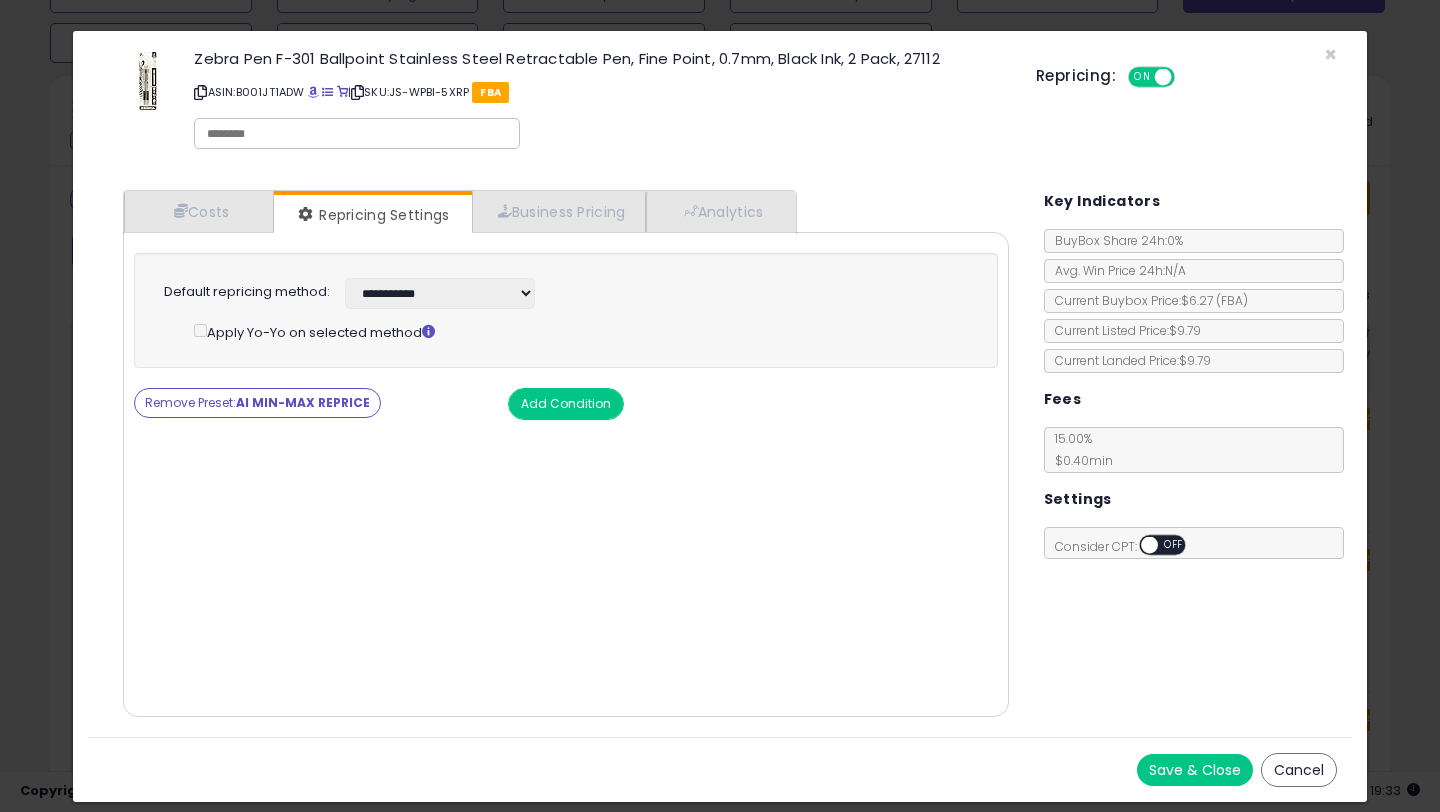 click on "Remove Preset:
AI MIN-MAX REPRICE" at bounding box center (257, 403) 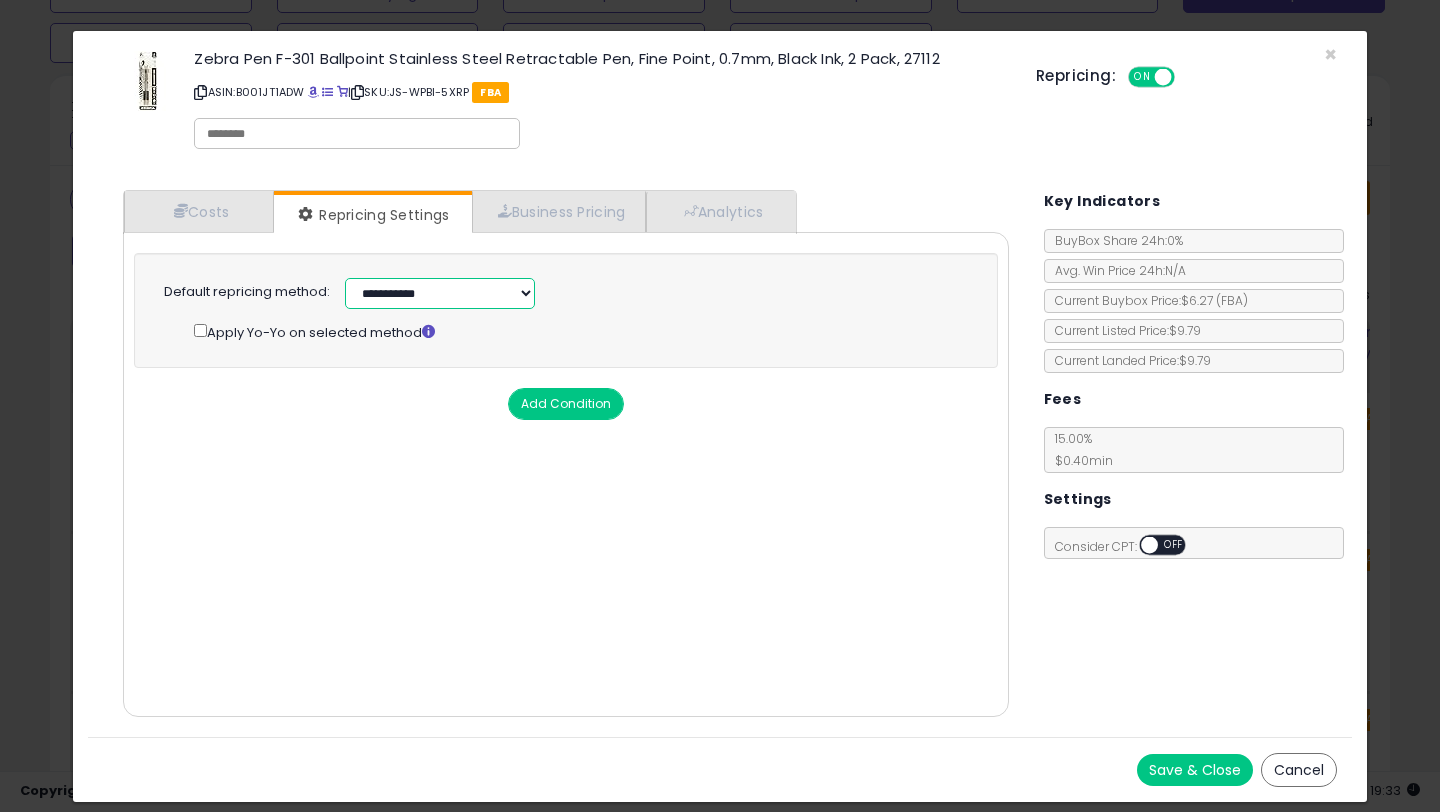 click on "**********" at bounding box center [440, 293] 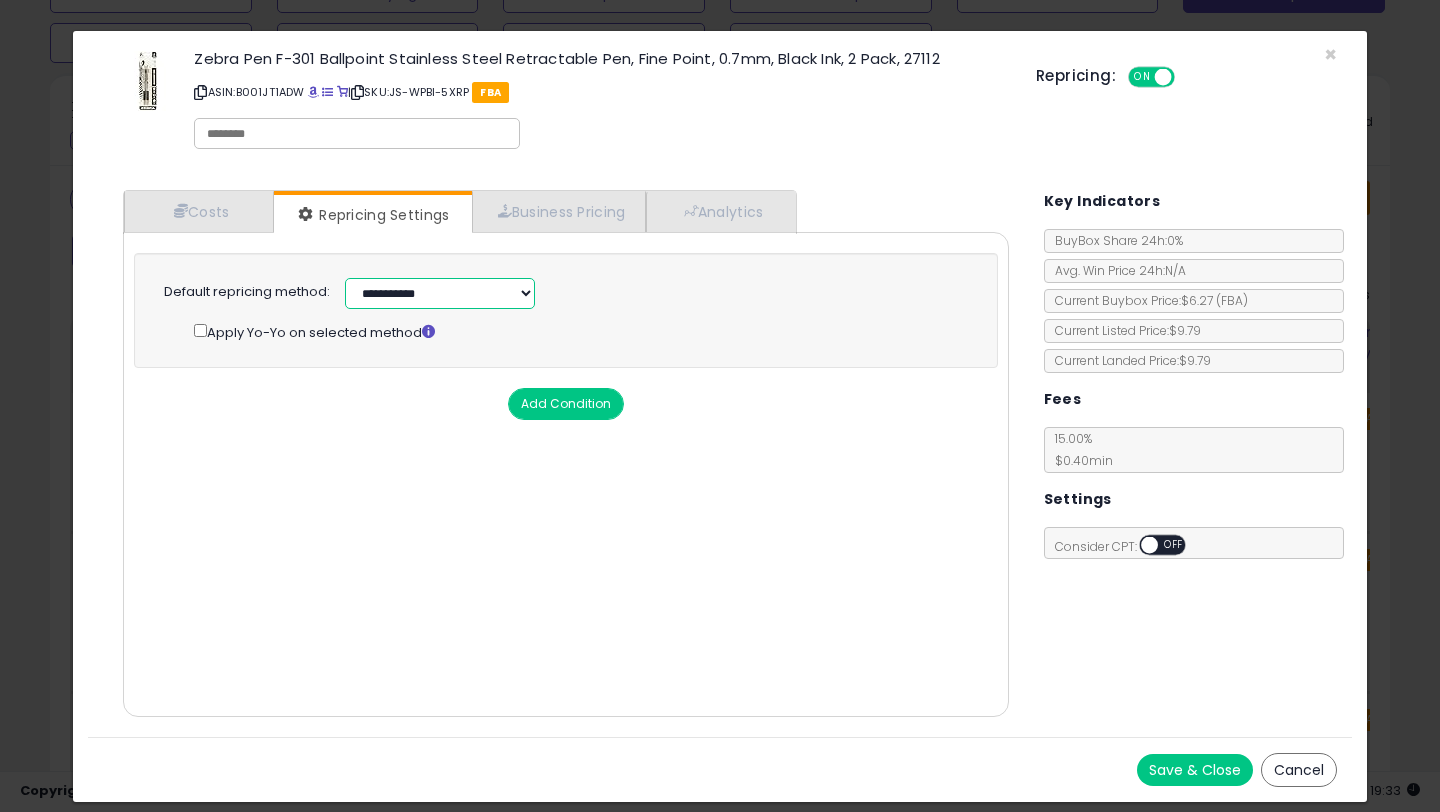 select on "******" 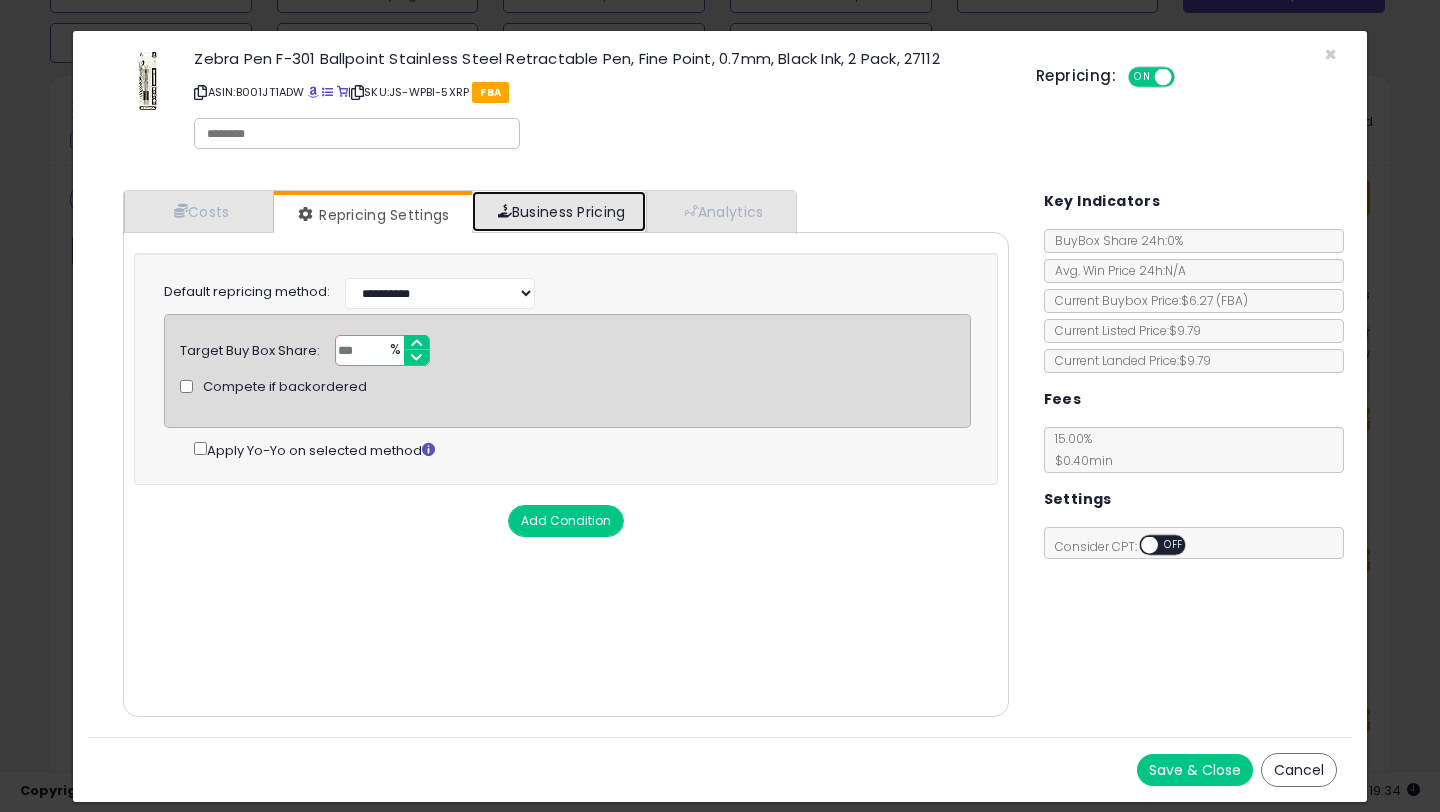 click on "Business Pricing" at bounding box center [559, 211] 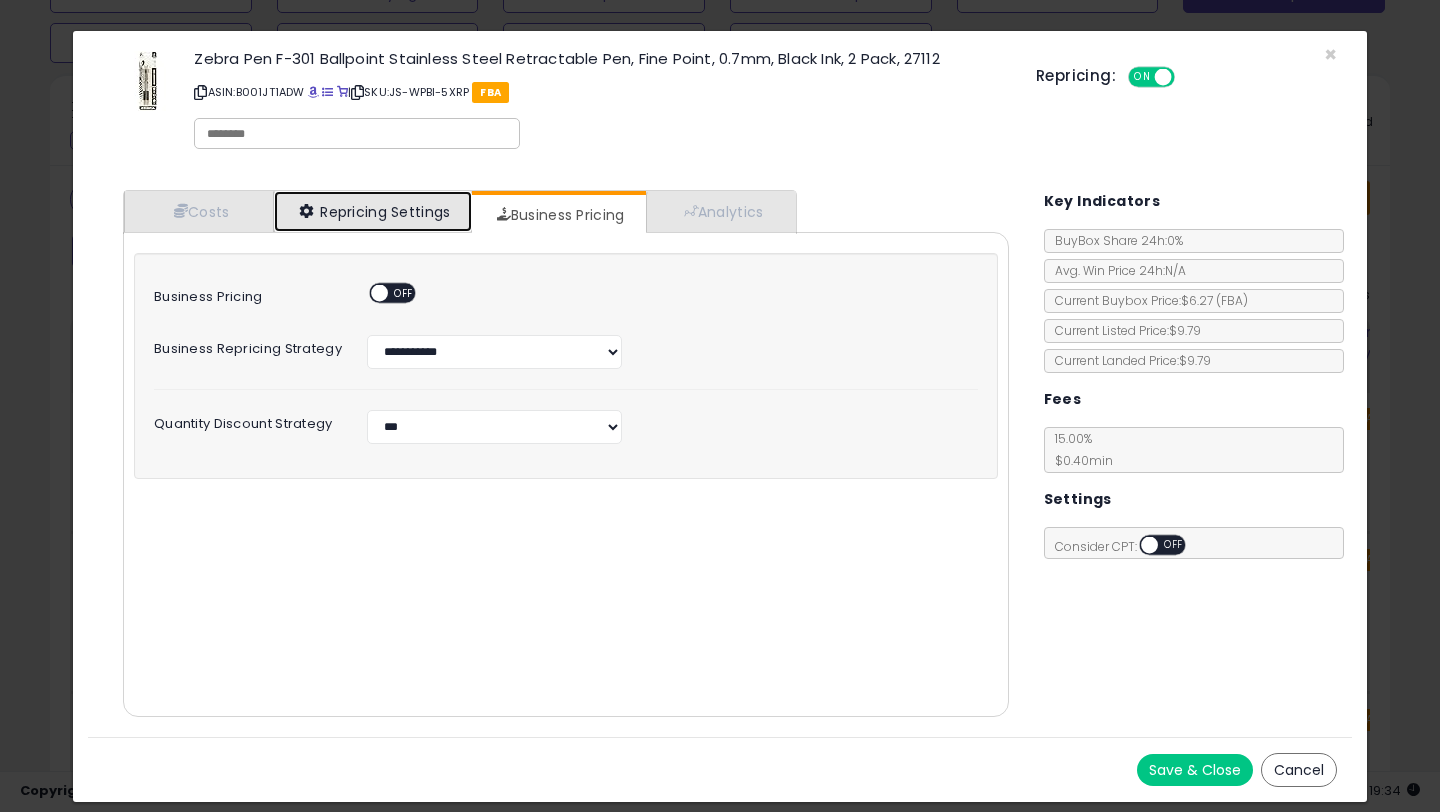click on "Repricing Settings" at bounding box center (373, 211) 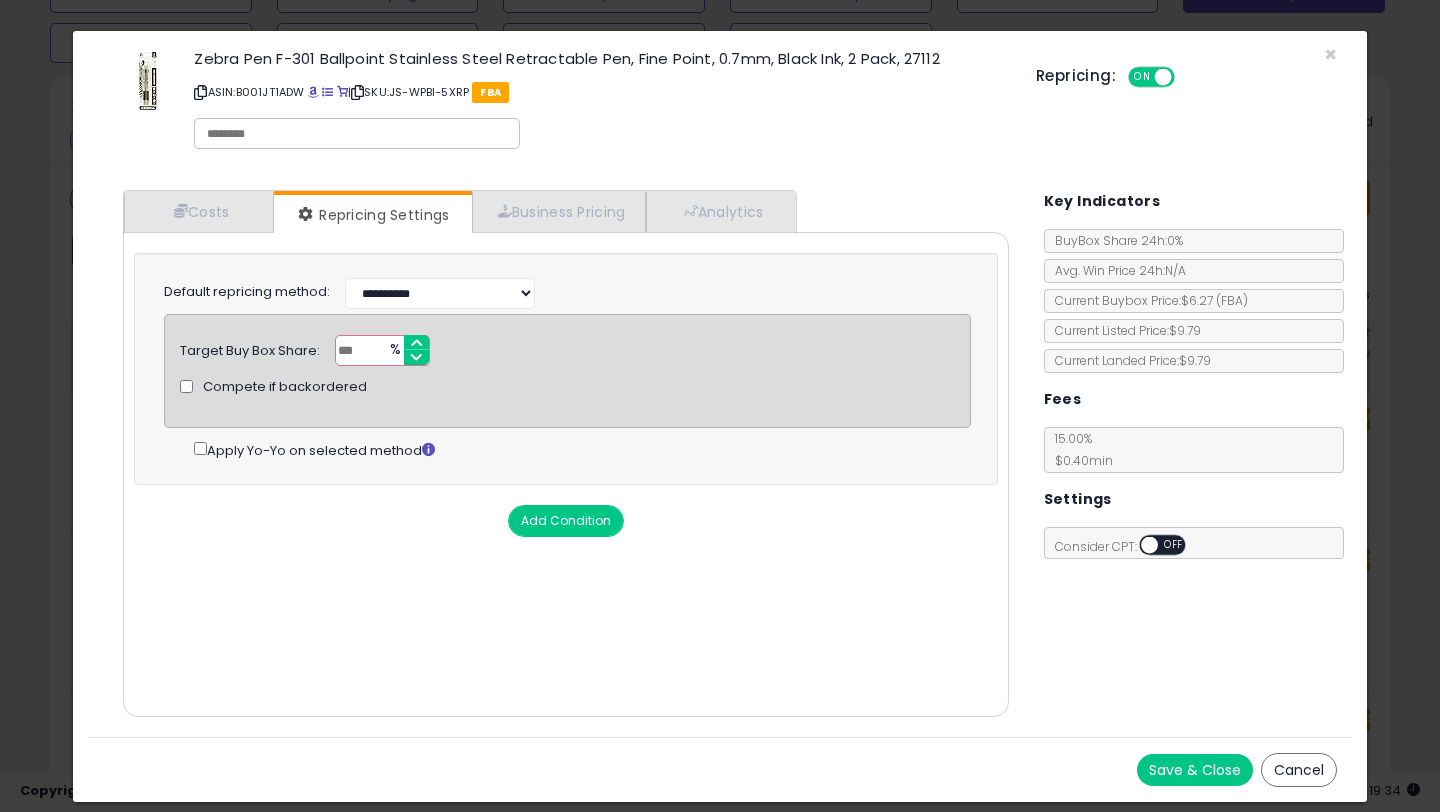 click on "Save & Close" at bounding box center (1195, 770) 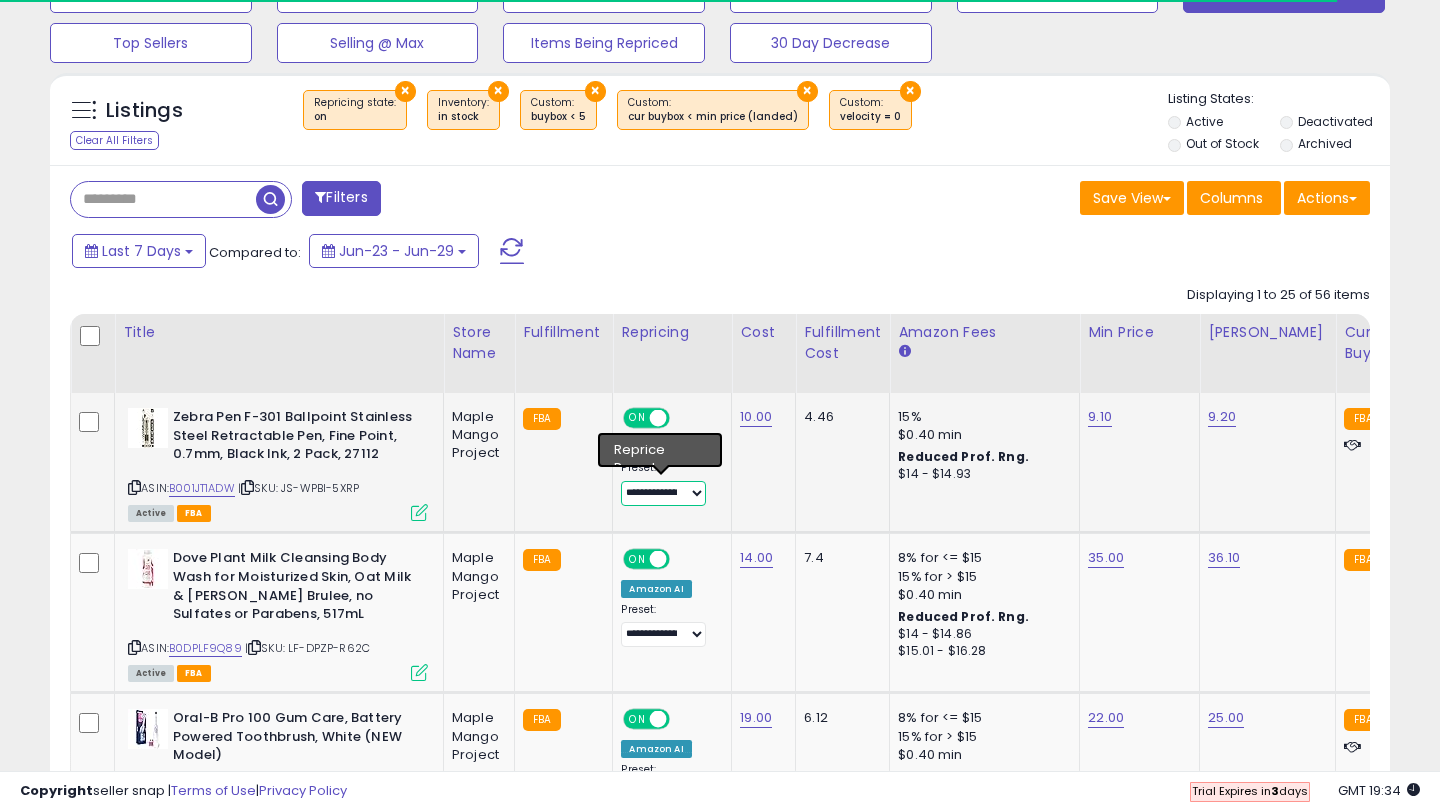 click on "**********" at bounding box center [663, 493] 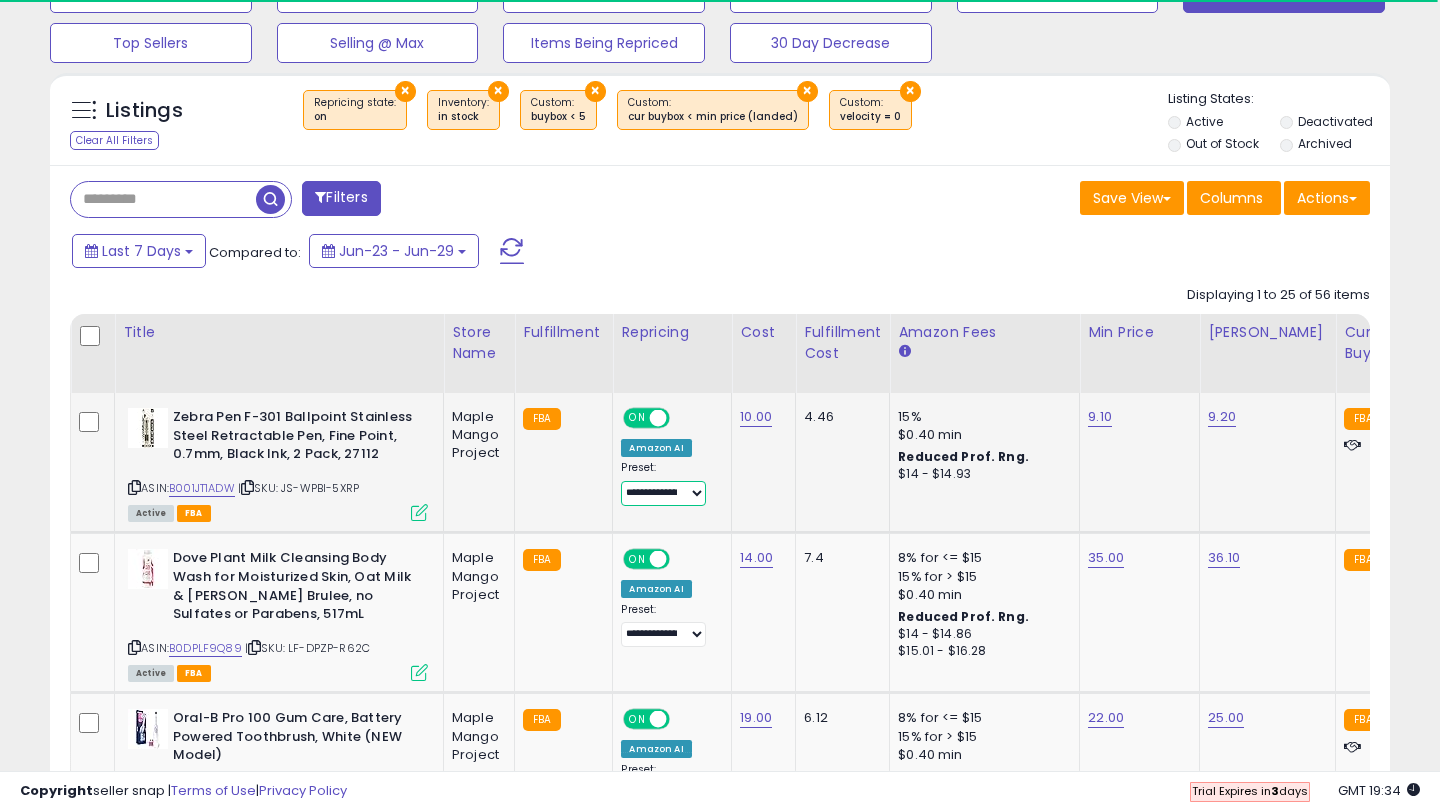 select on "**********" 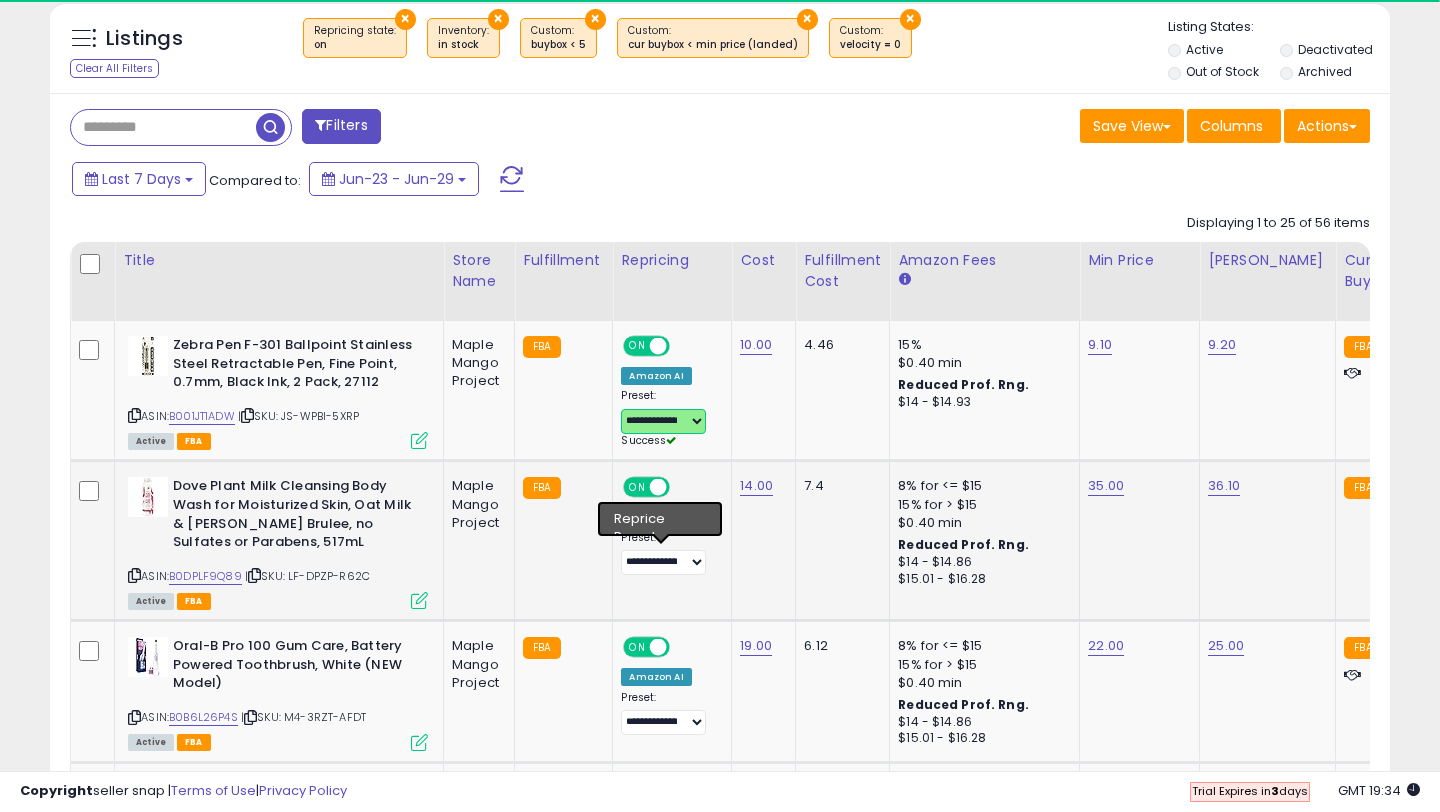 scroll, scrollTop: 824, scrollLeft: 0, axis: vertical 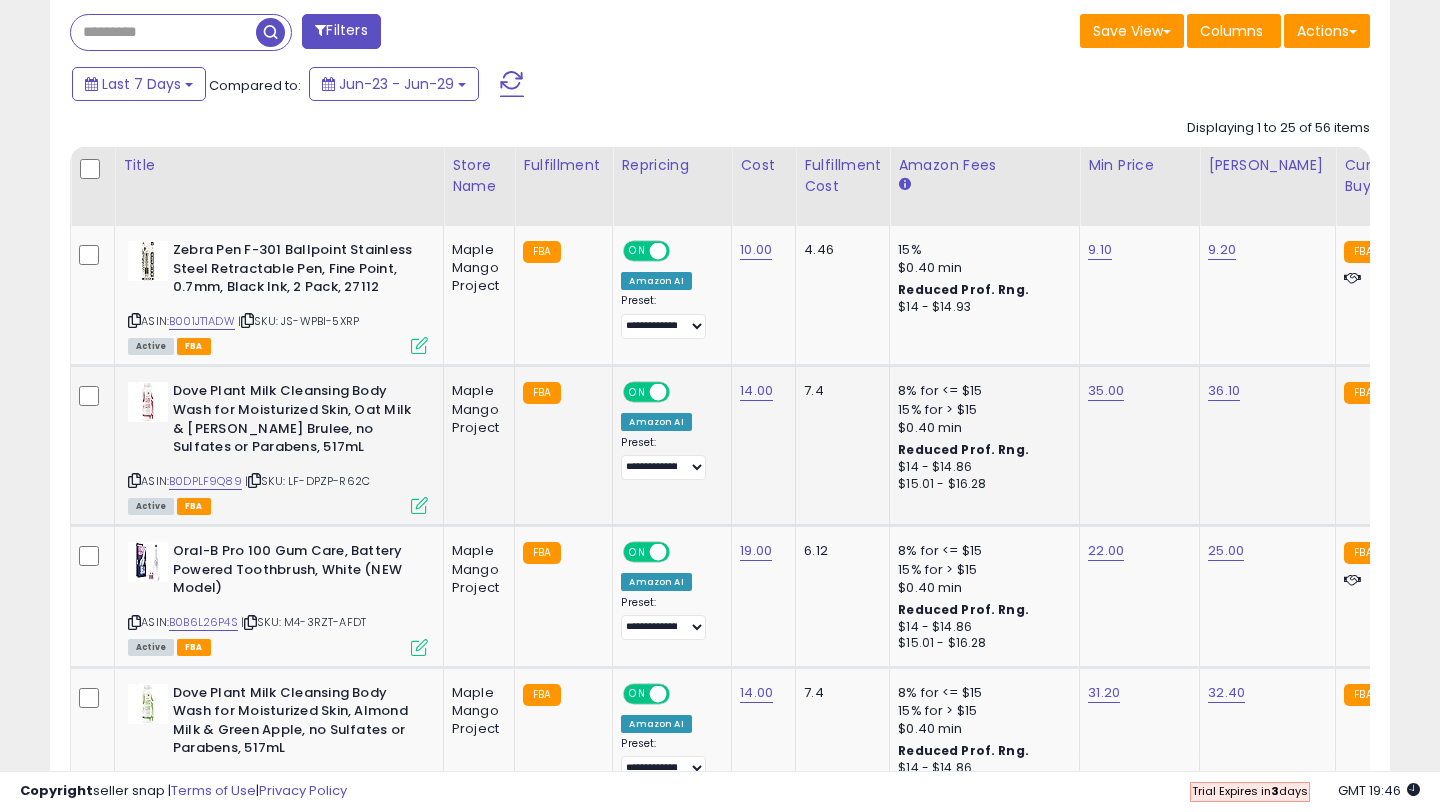 click at bounding box center [419, 505] 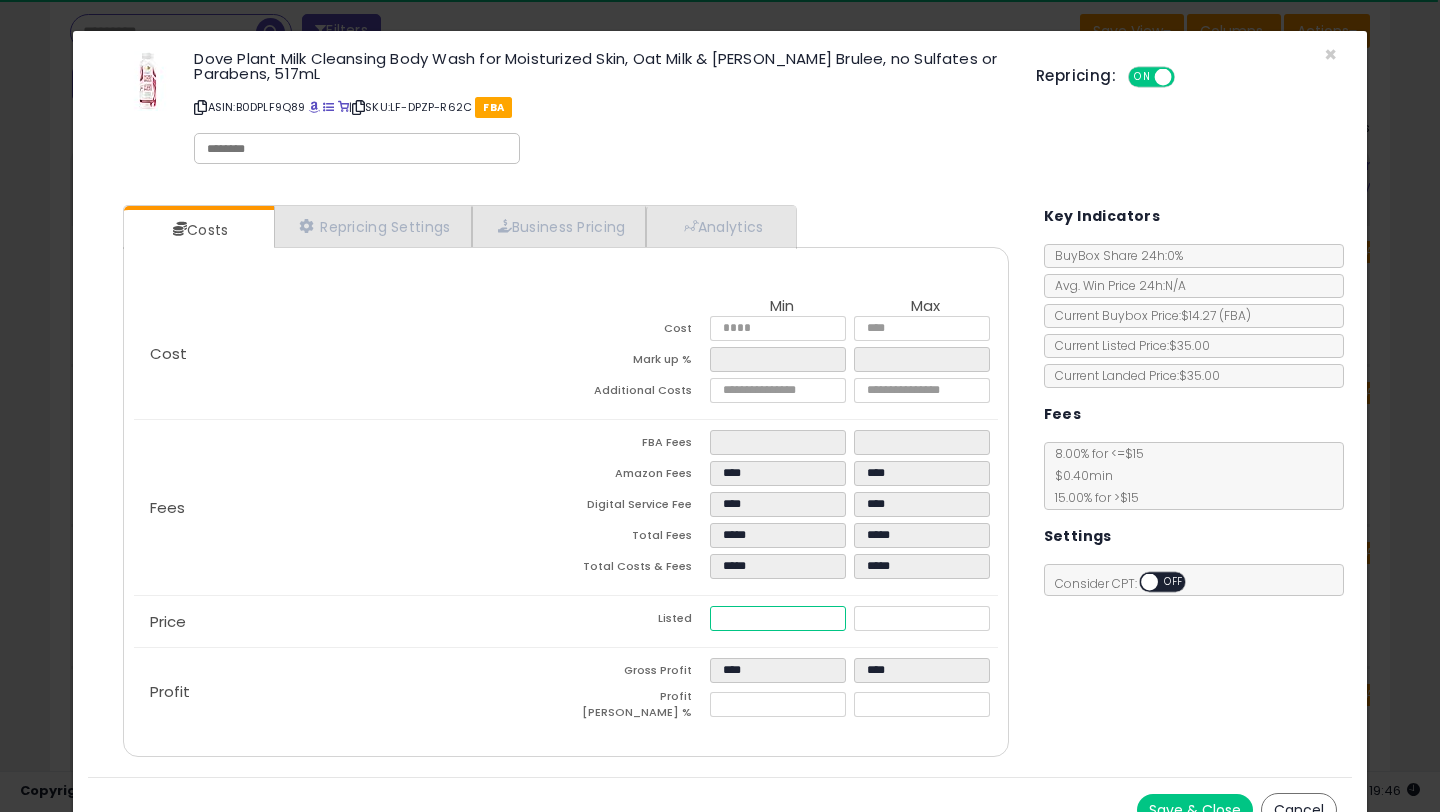 click on "*****" at bounding box center [778, 618] 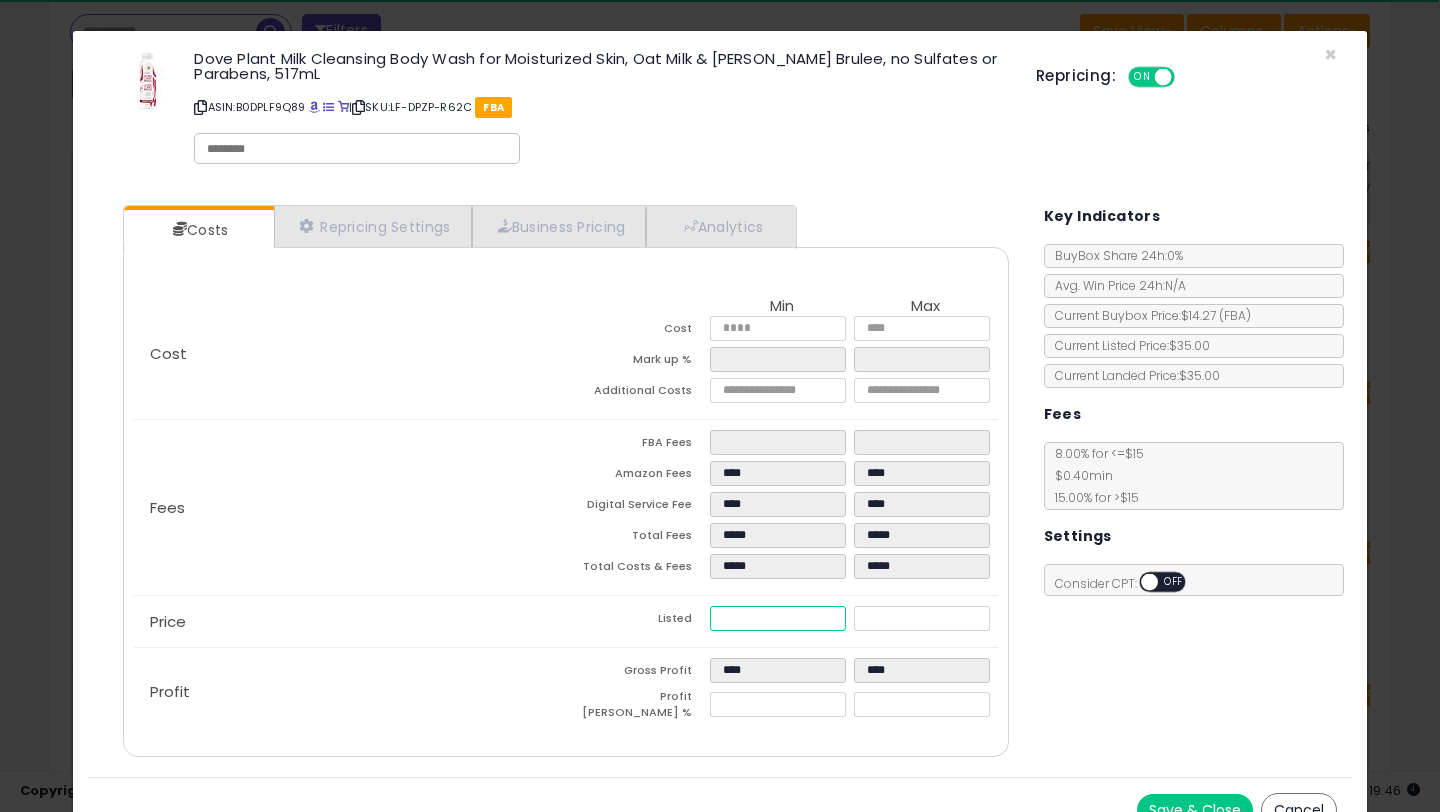 type on "**" 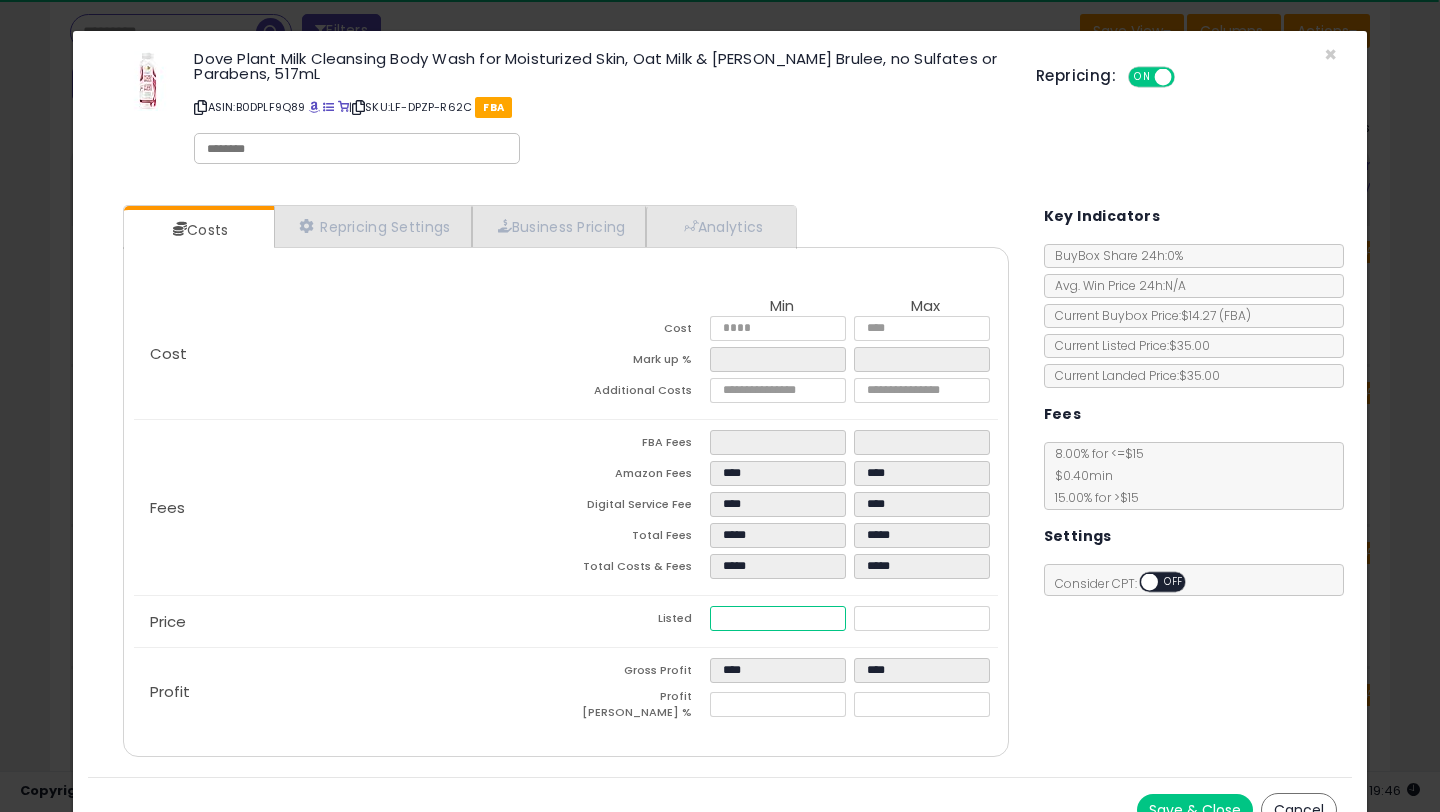 type on "****" 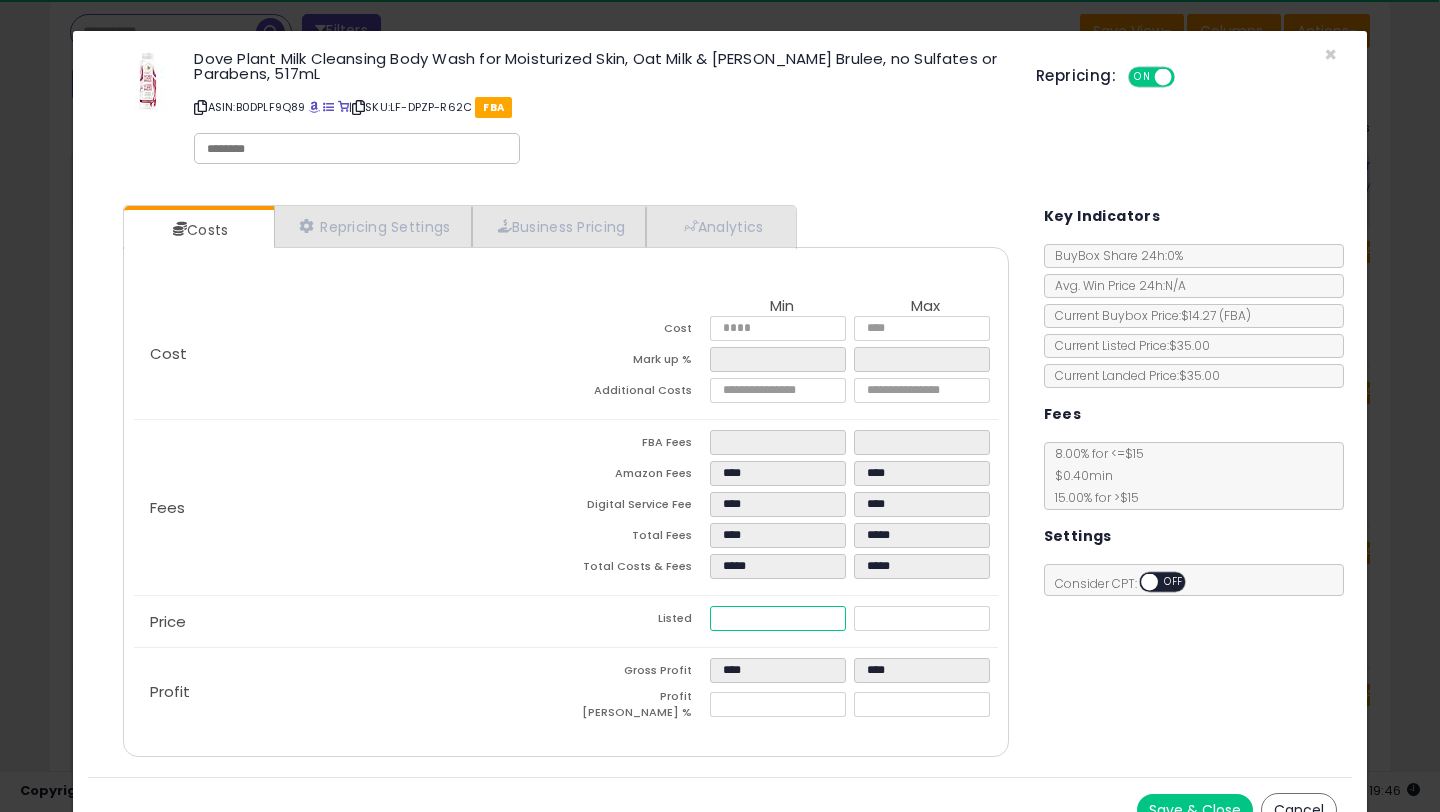 type on "****" 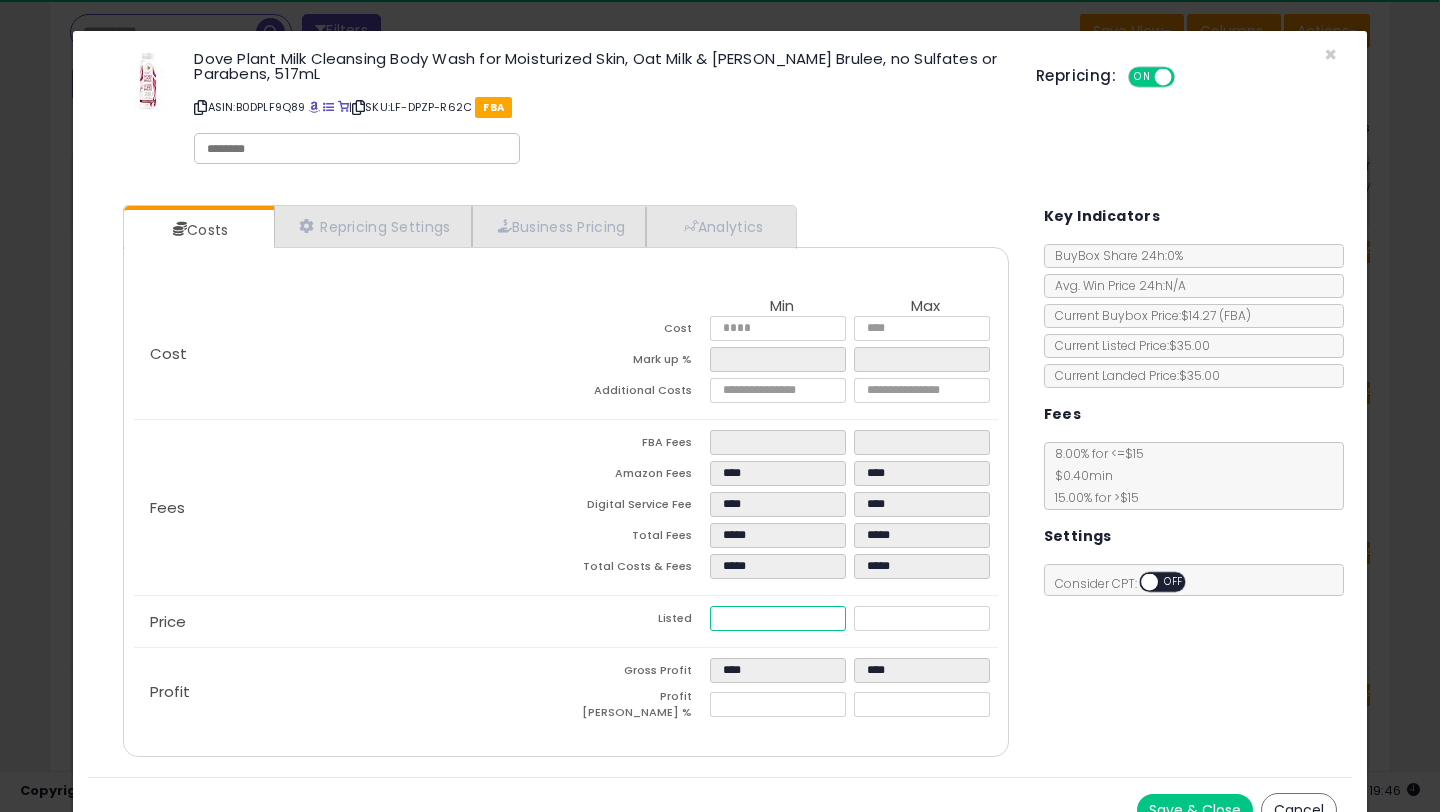type on "**" 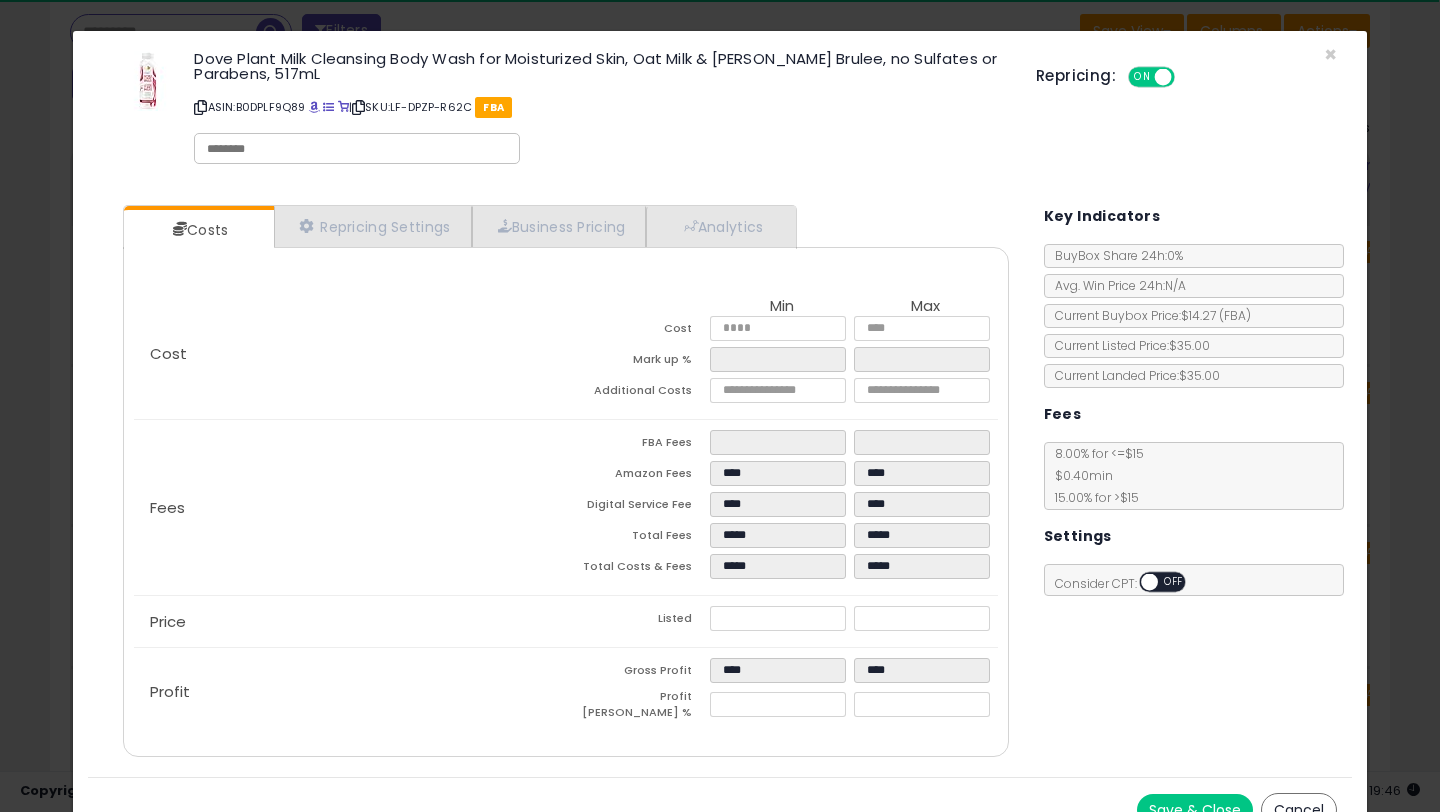 click on "Price
Listed
**
*****" 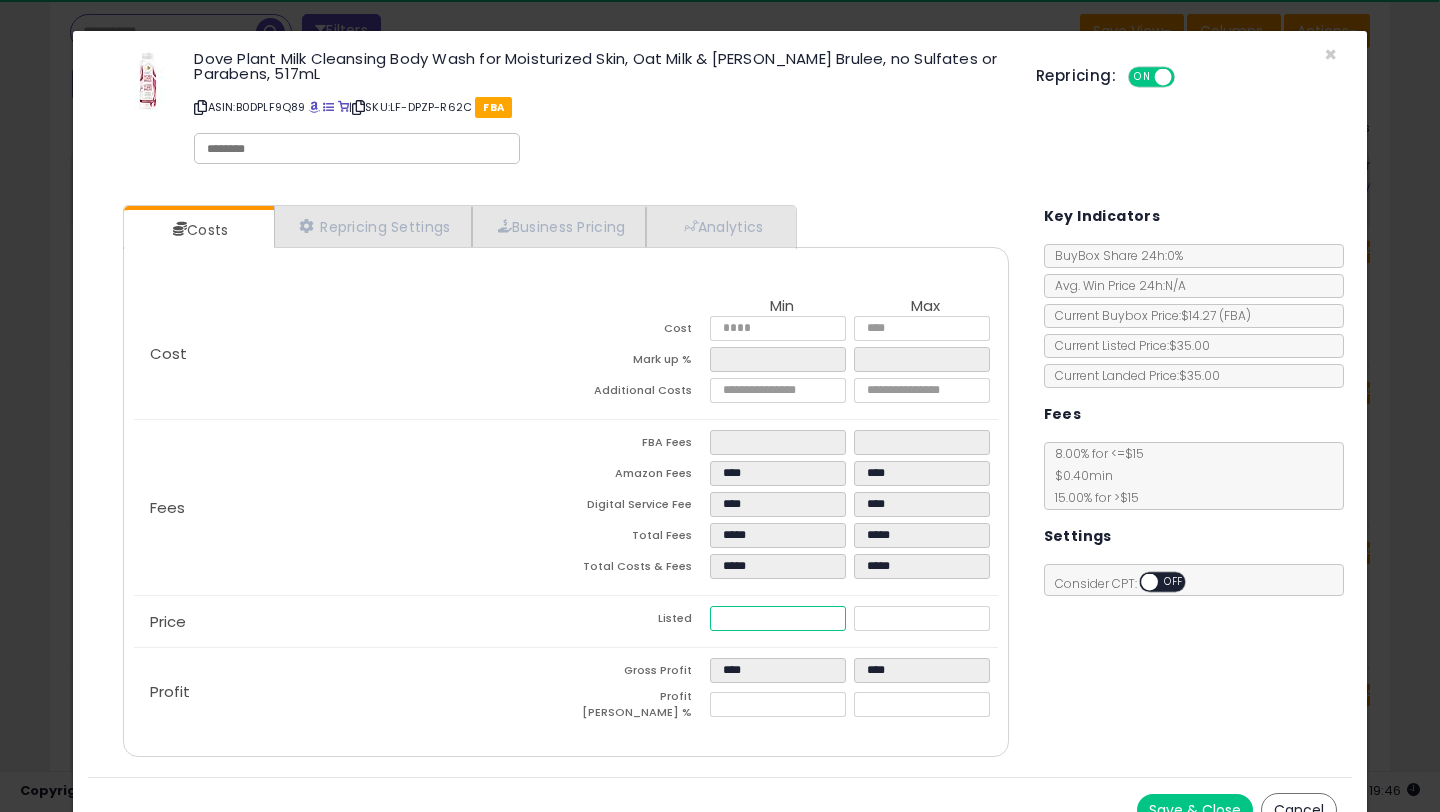 click on "*****" at bounding box center (778, 618) 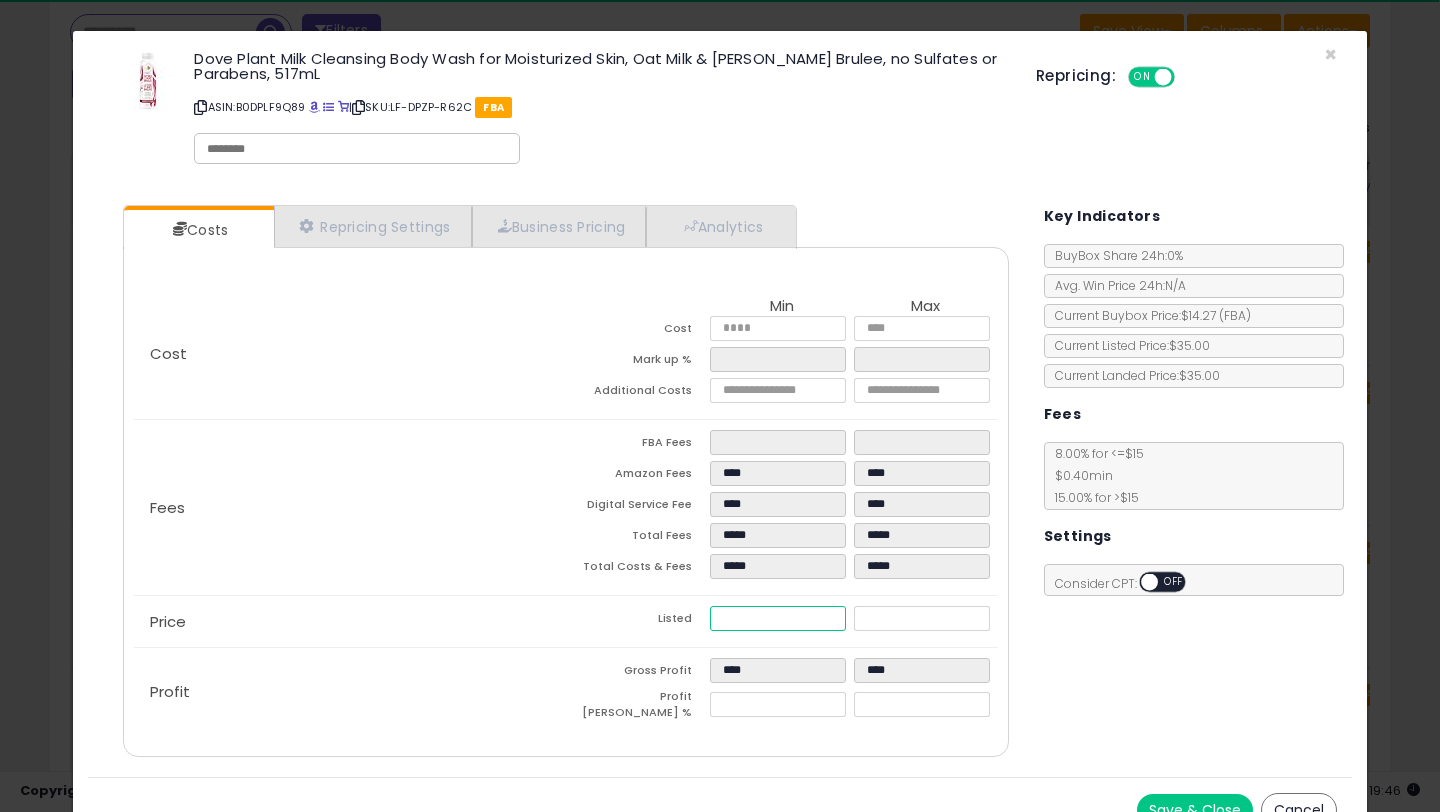 type on "**" 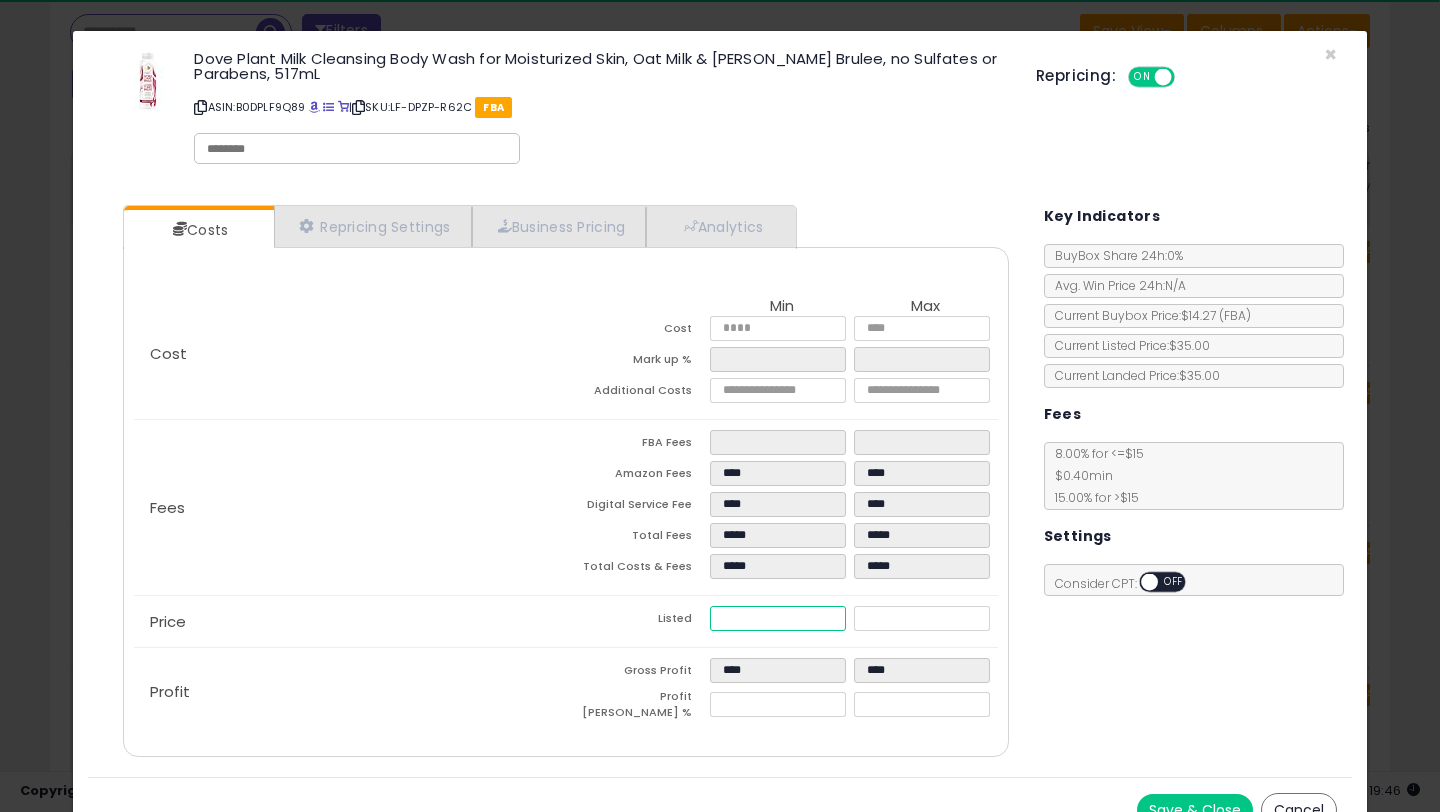 type on "****" 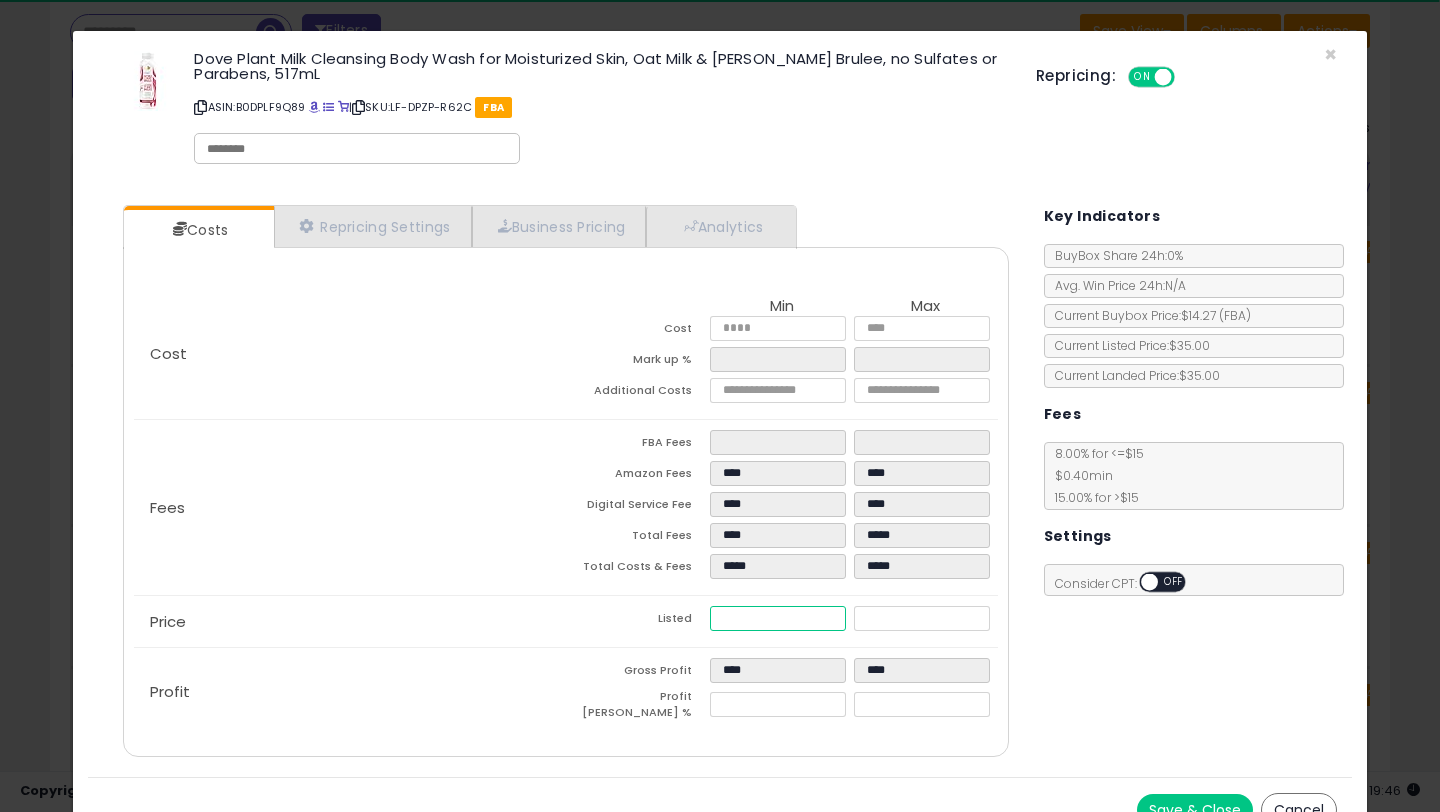 type on "****" 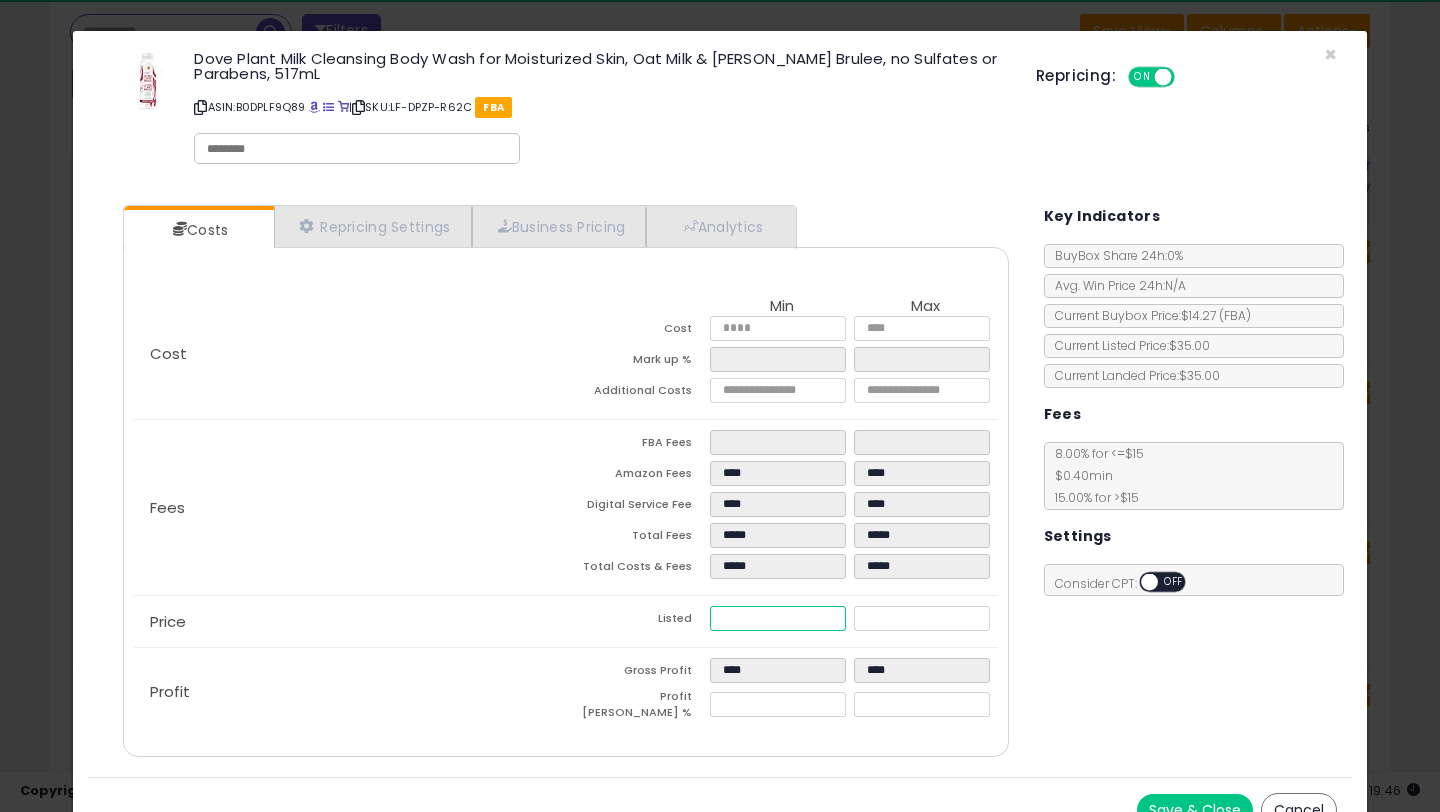 type on "****" 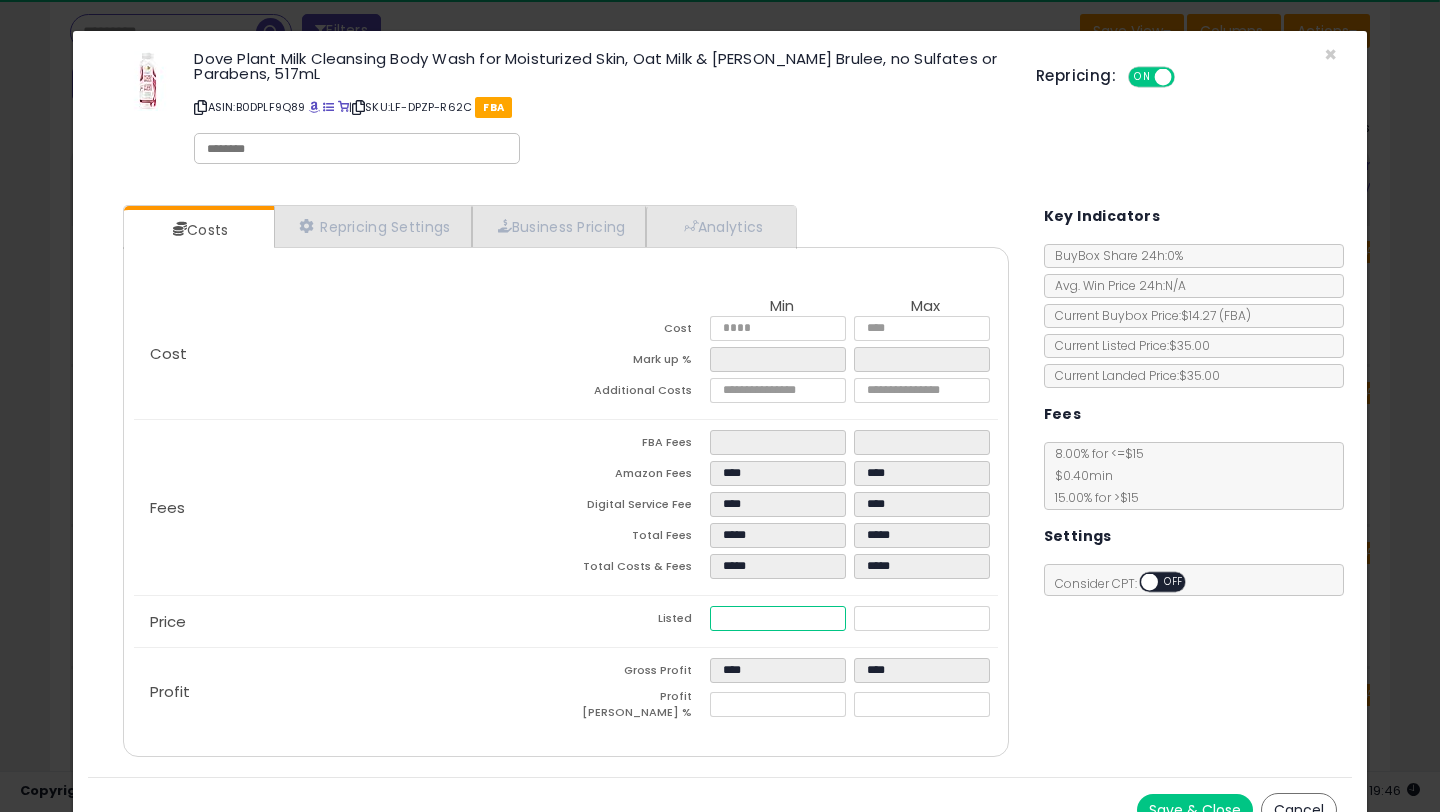 type on "*****" 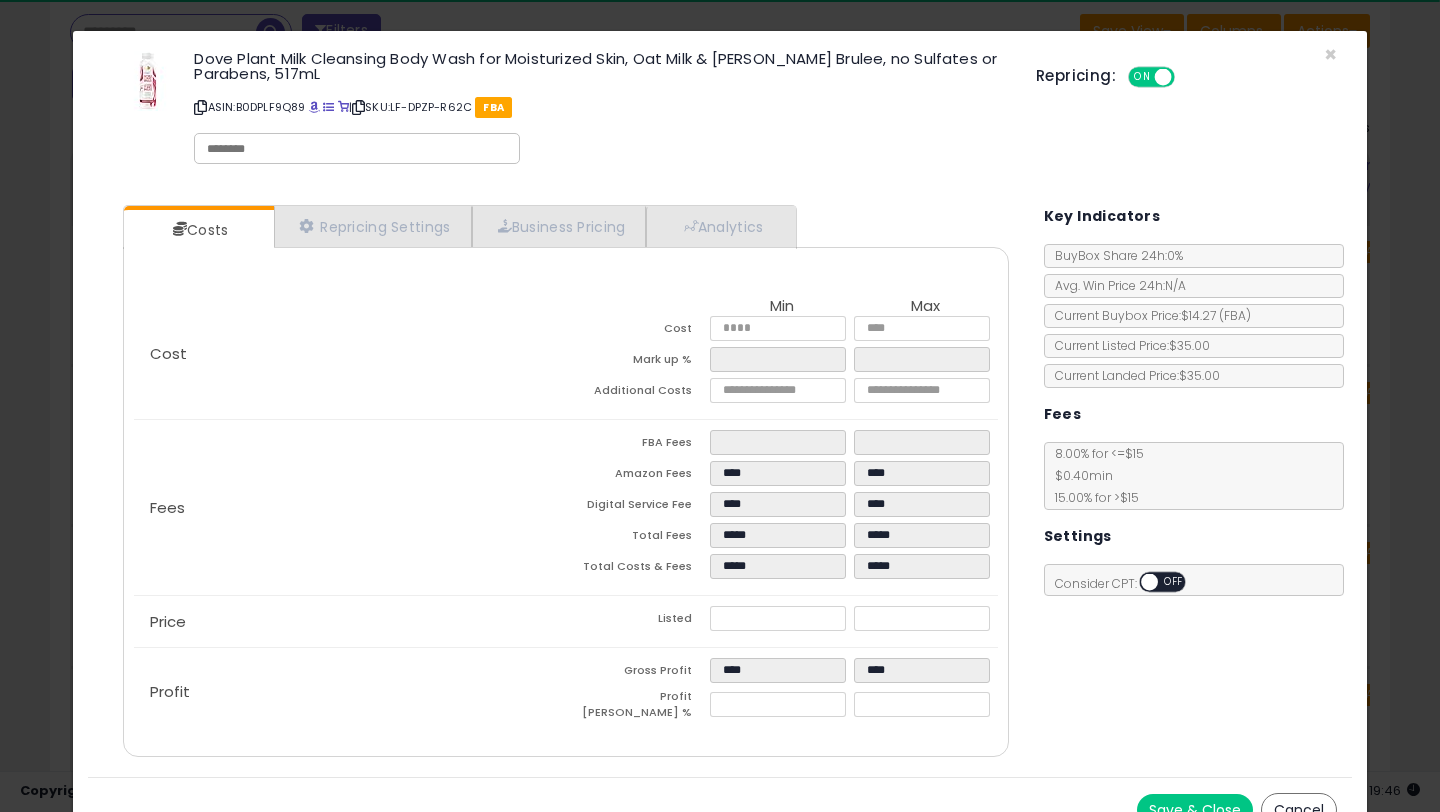 click on "Price" at bounding box center [350, 622] 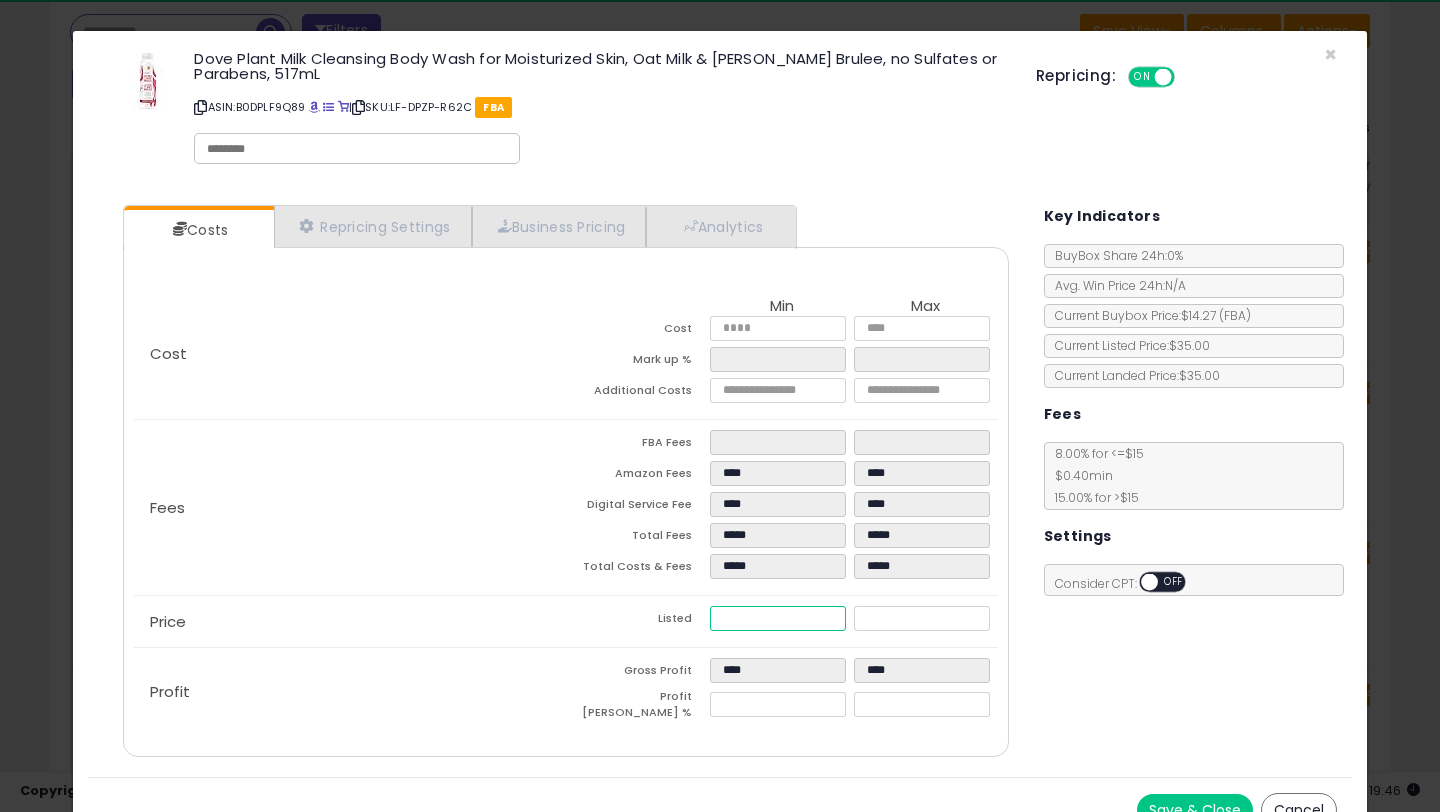 click on "*****" at bounding box center [778, 618] 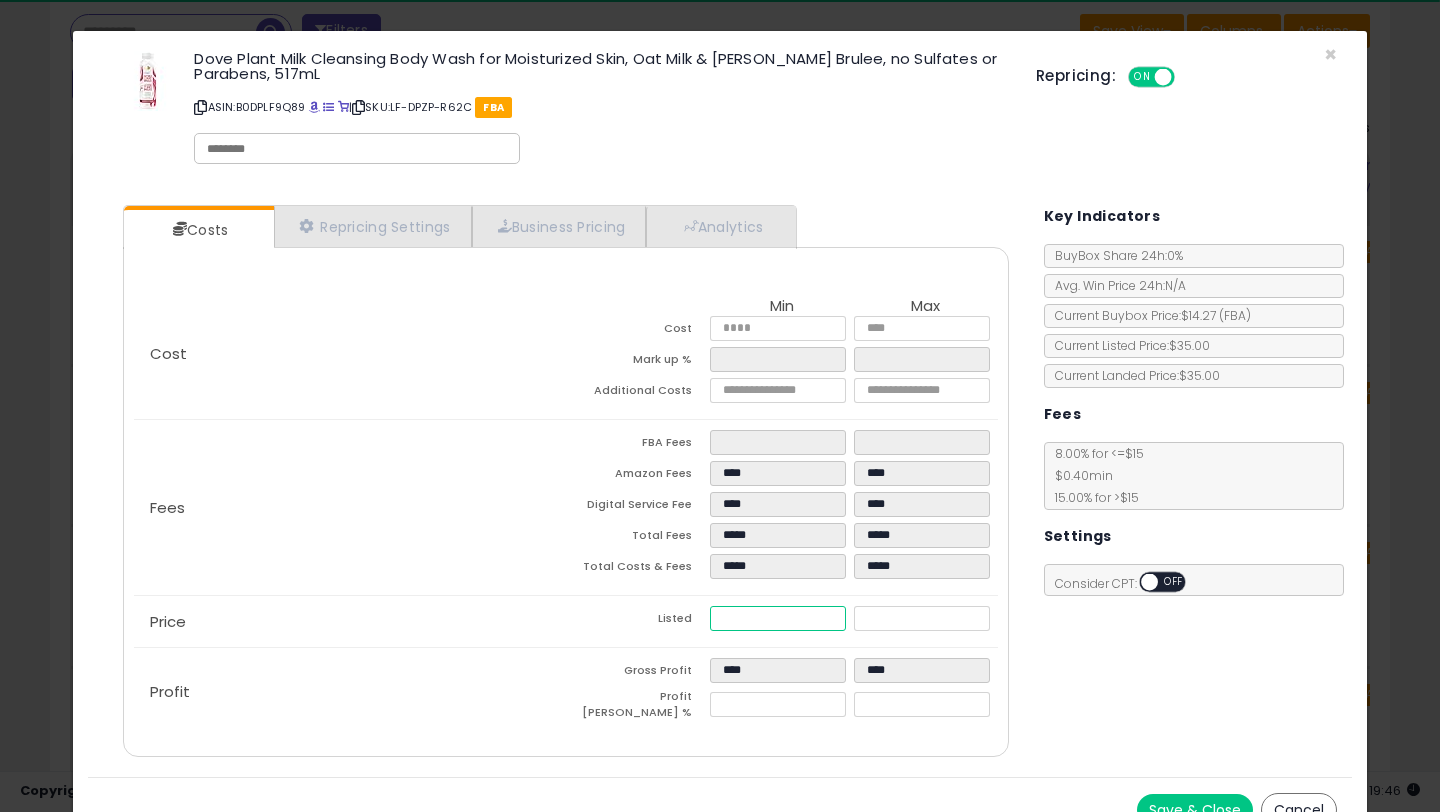 type on "****" 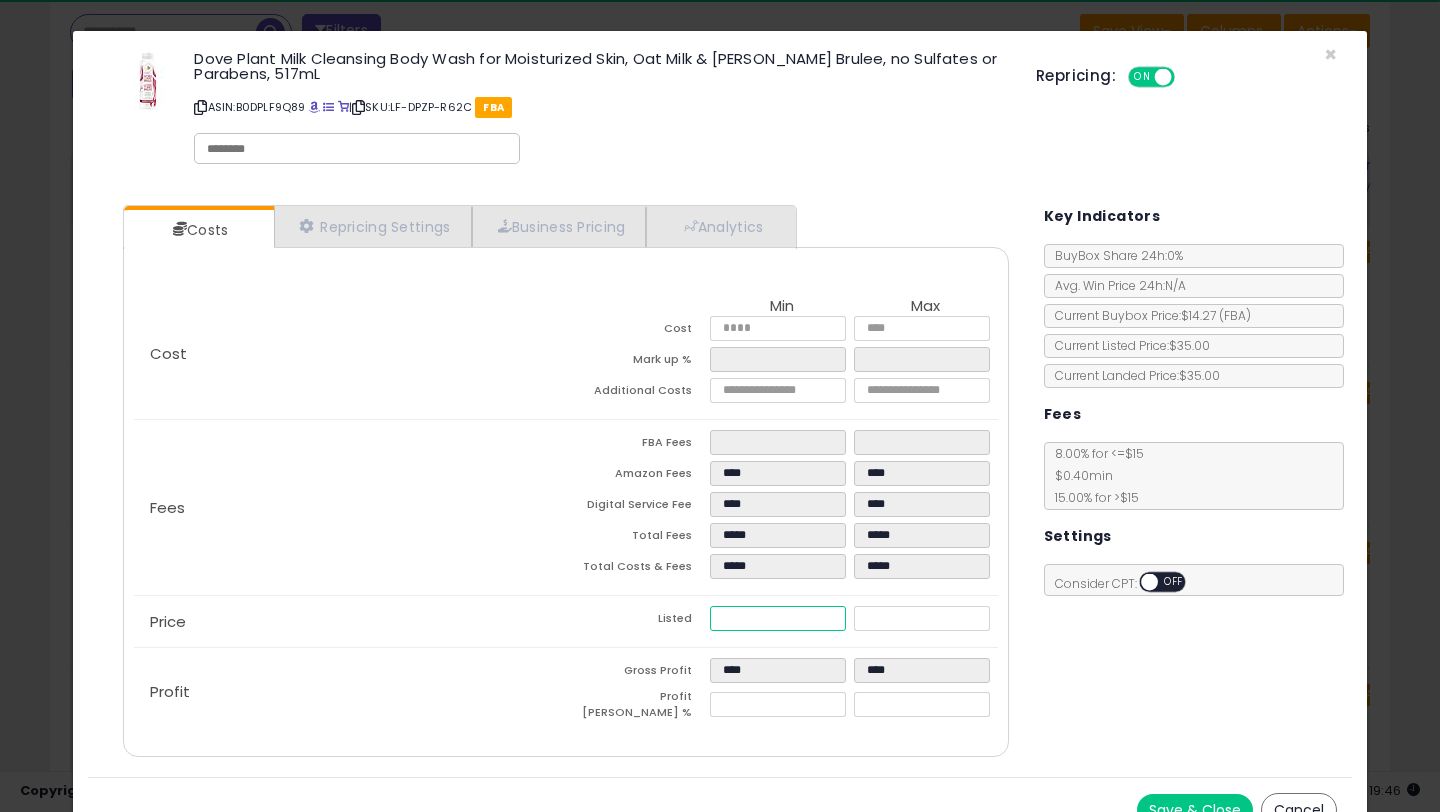 type on "****" 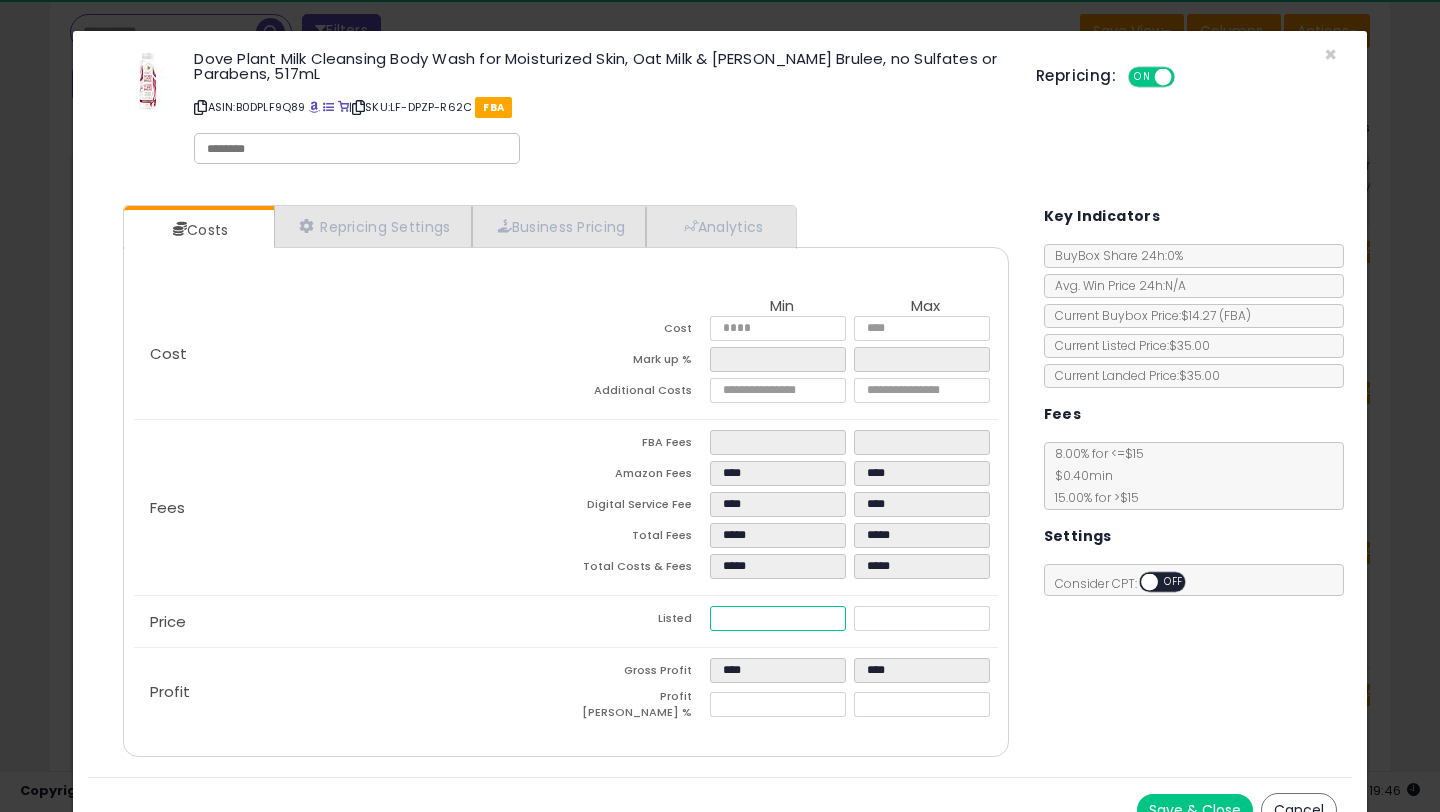 type on "*****" 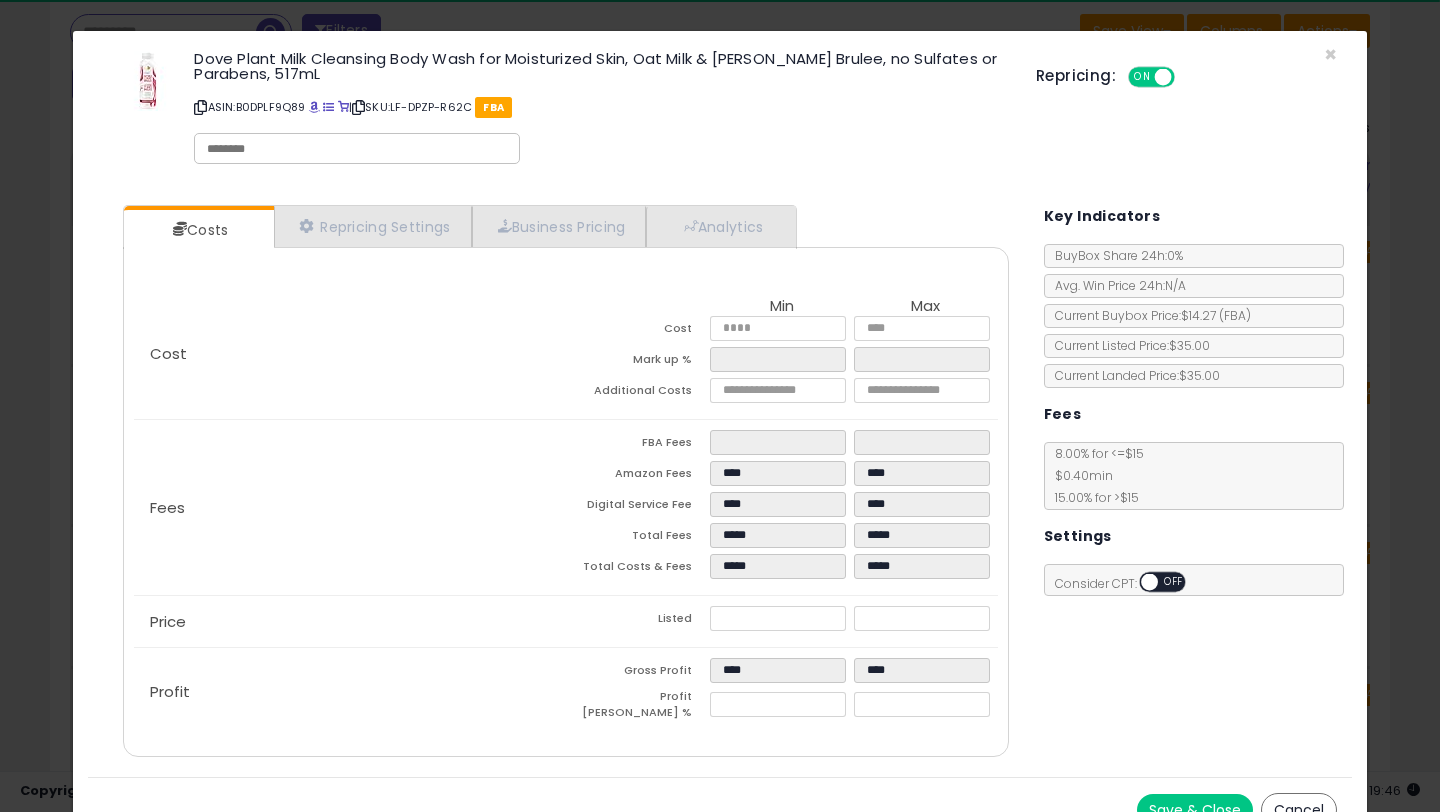 click on "Profit
Gross Profit
****
****
Profit Margin %
*****
*****" 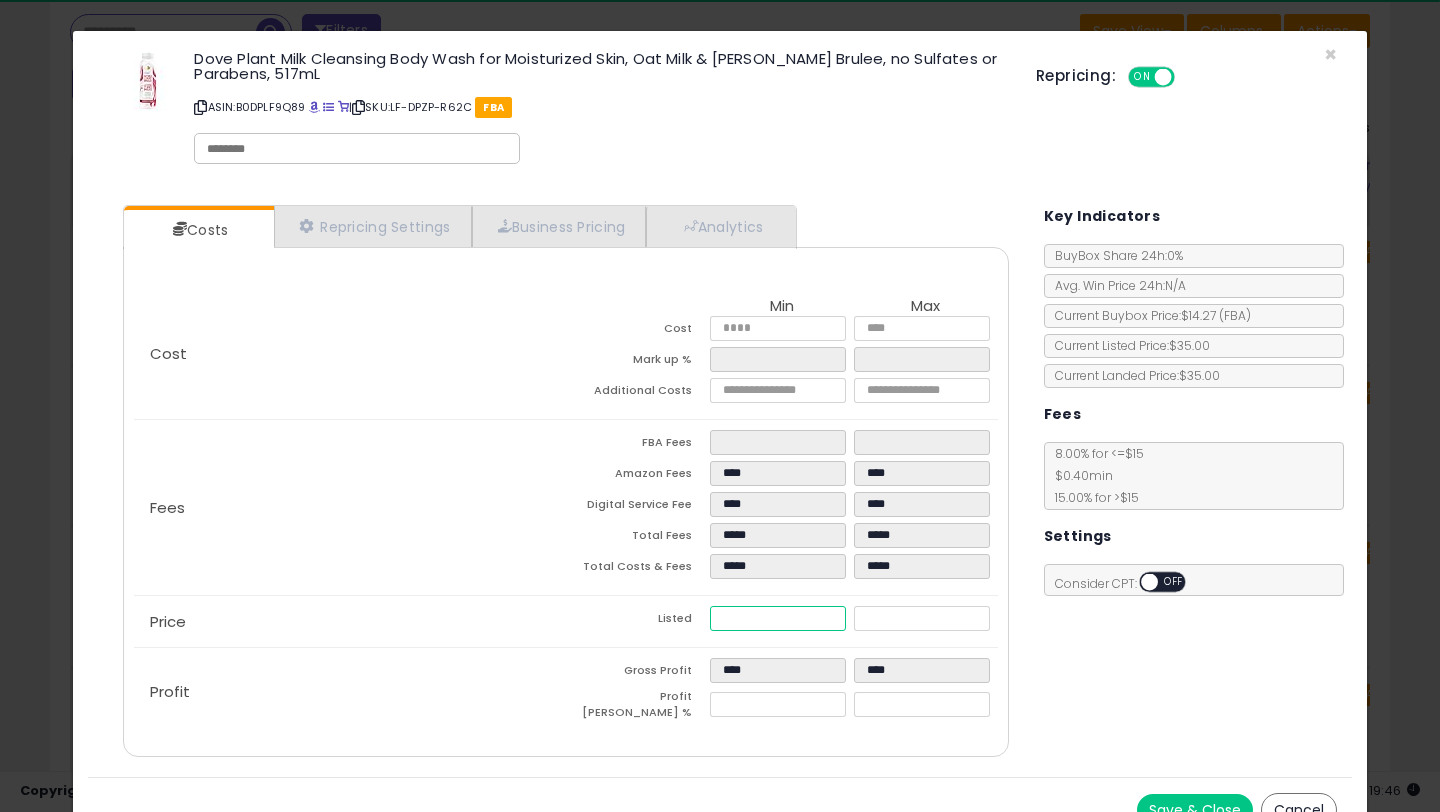 click on "*****" at bounding box center [778, 618] 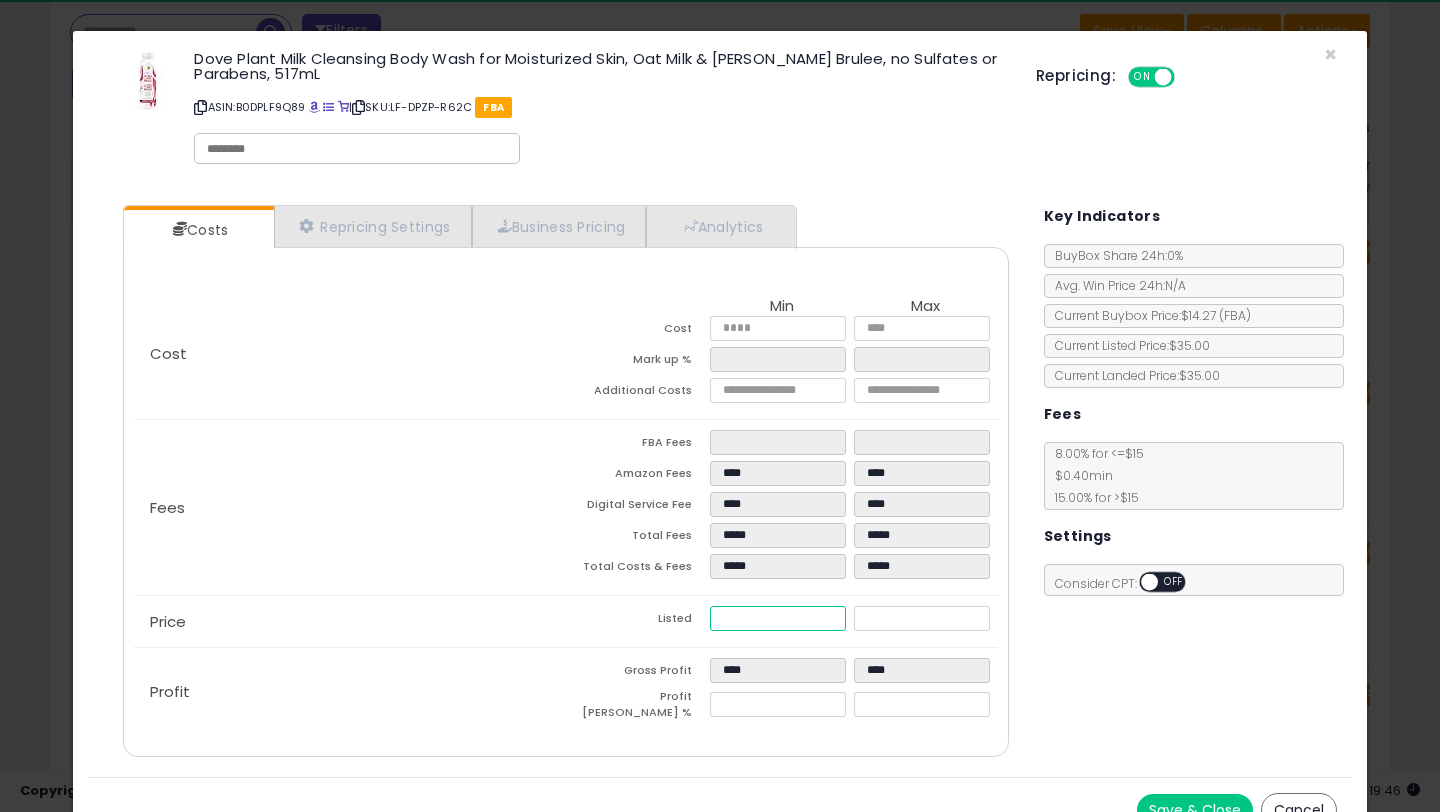 type on "****" 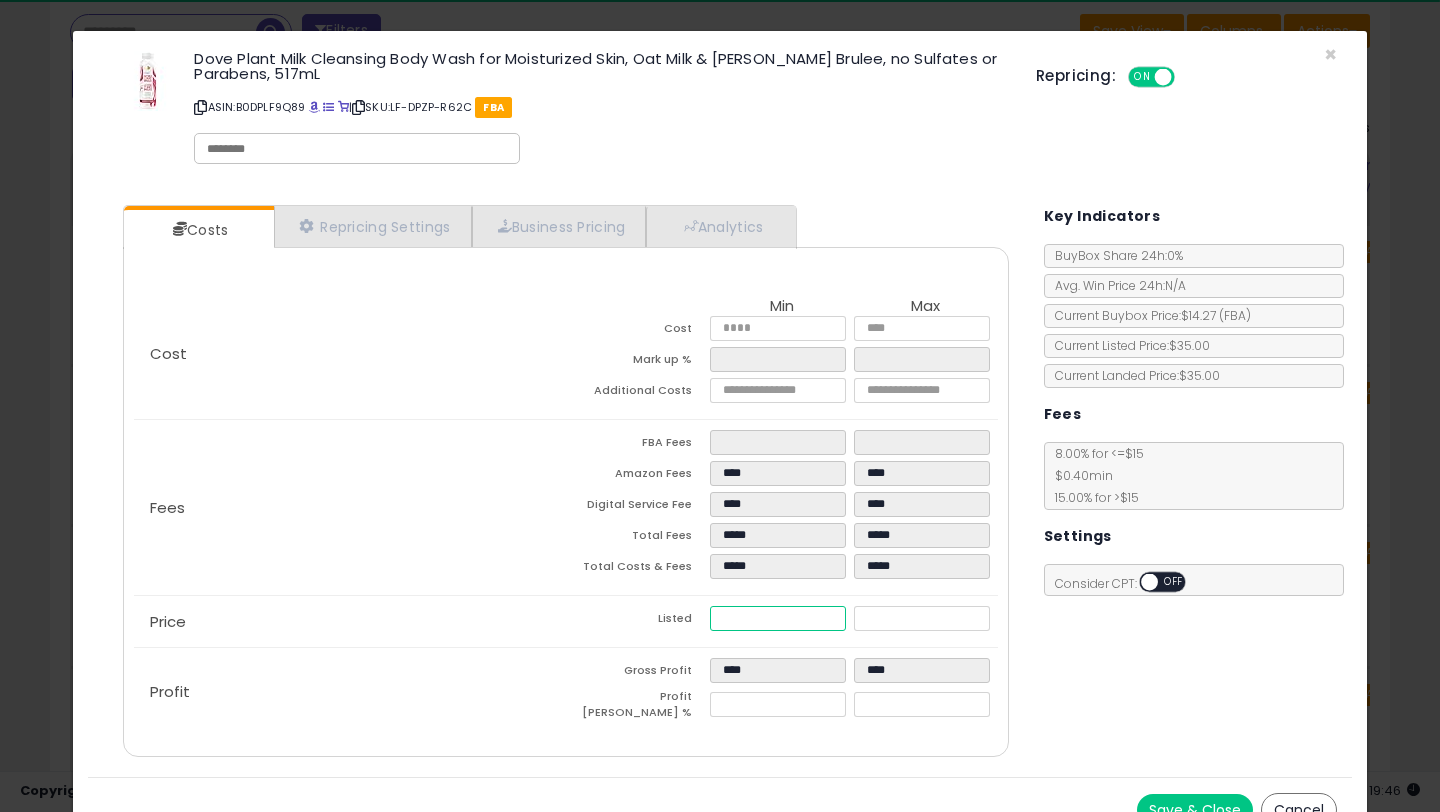 type on "*****" 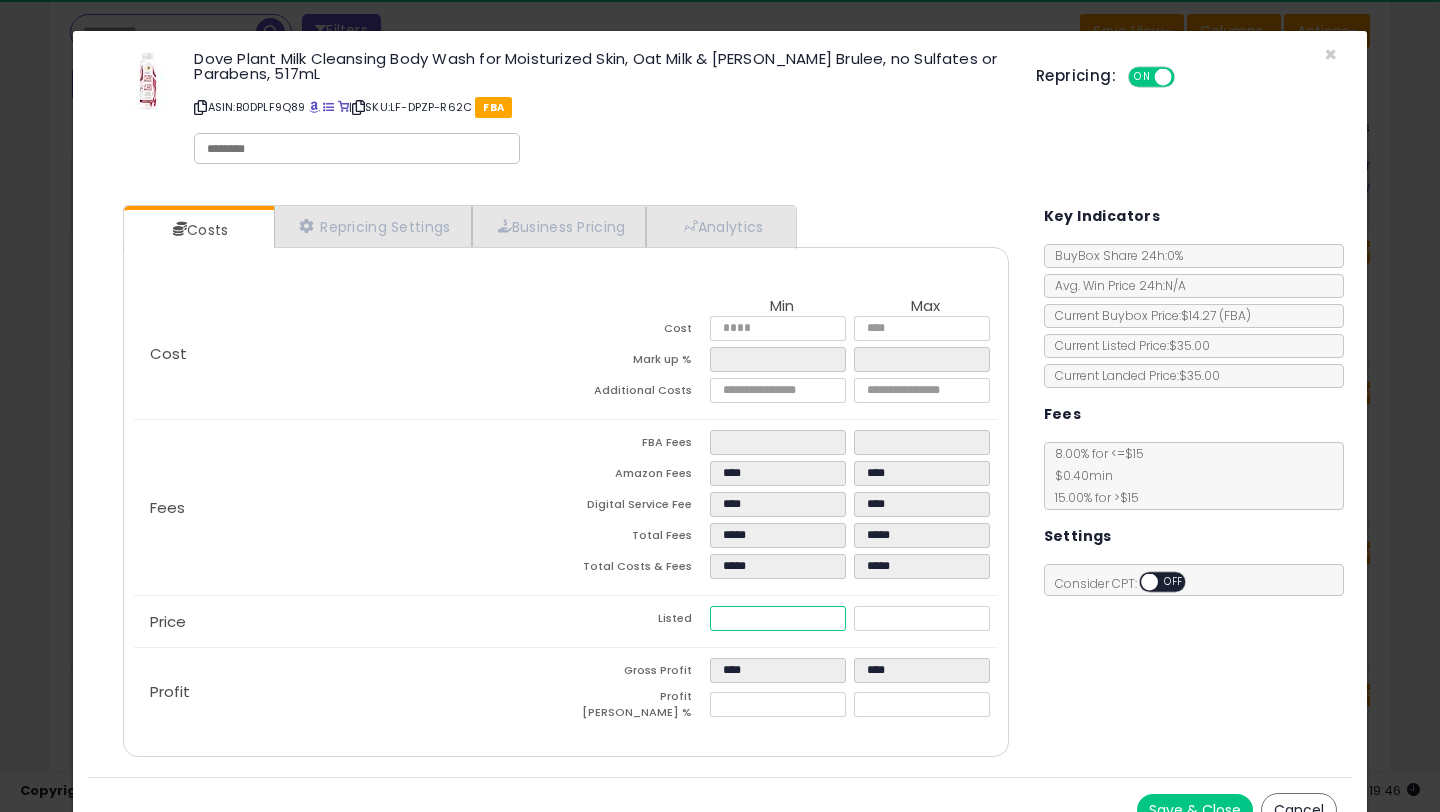 type on "*****" 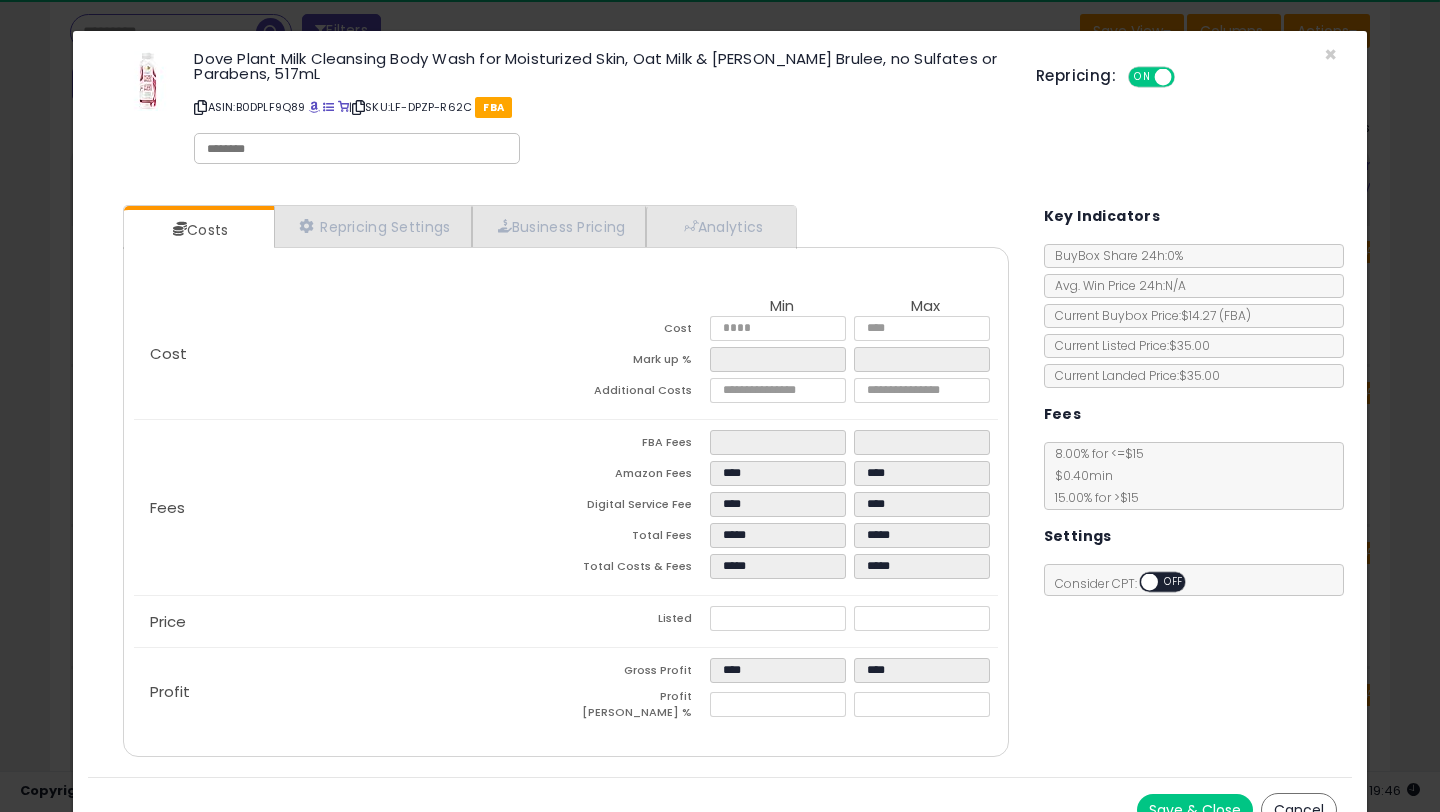click on "Price
Listed
*****
*****" 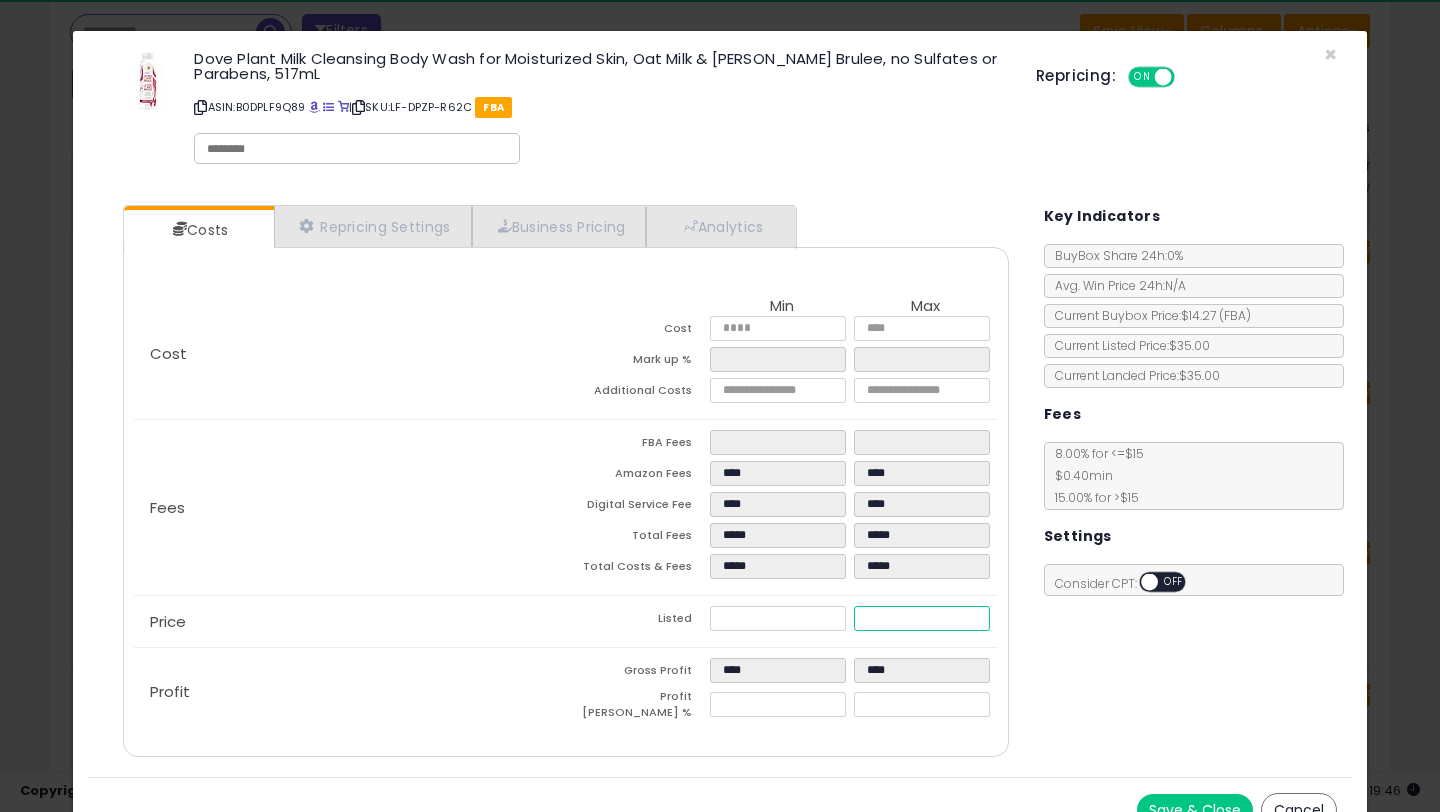 click on "*****" at bounding box center (922, 618) 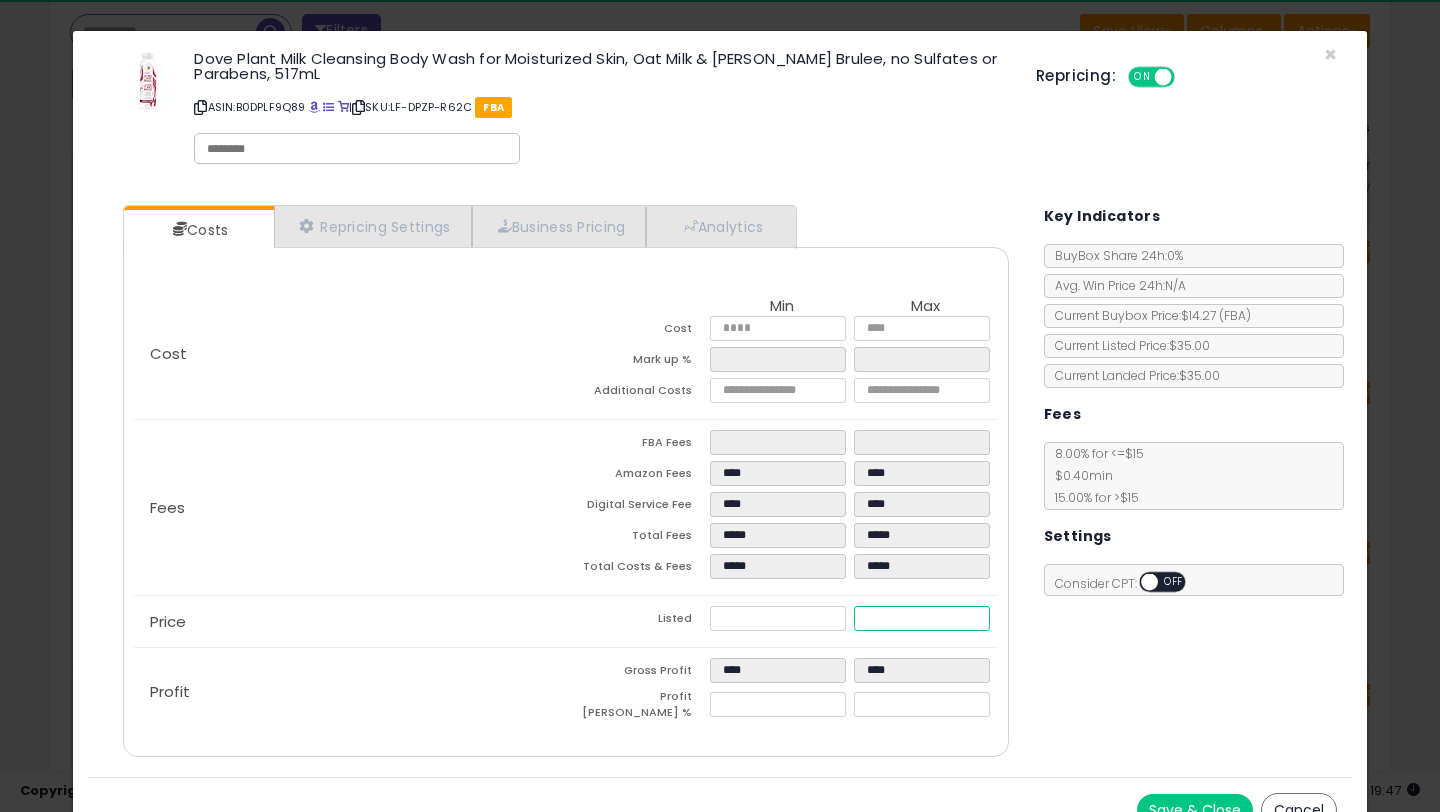 type on "****" 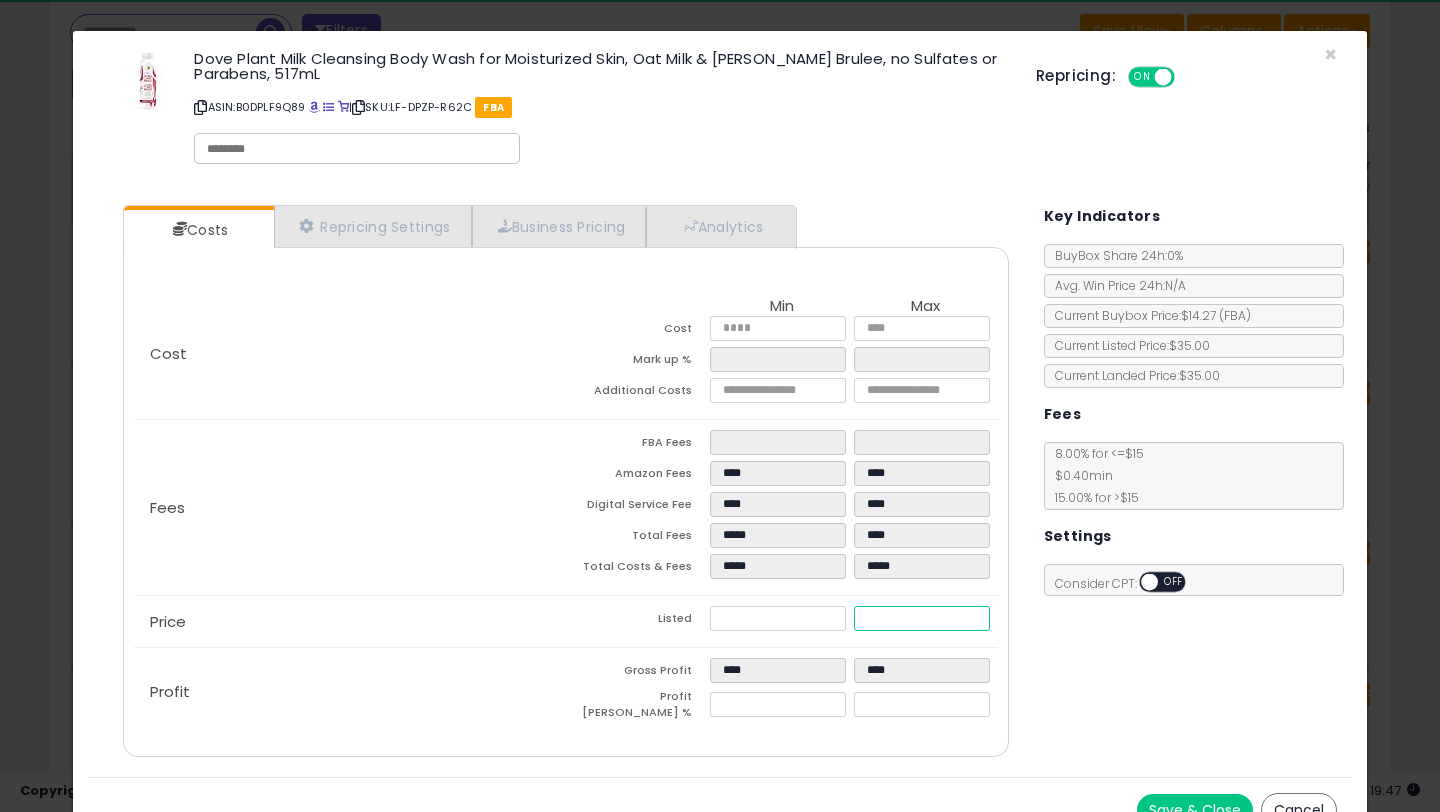 type on "****" 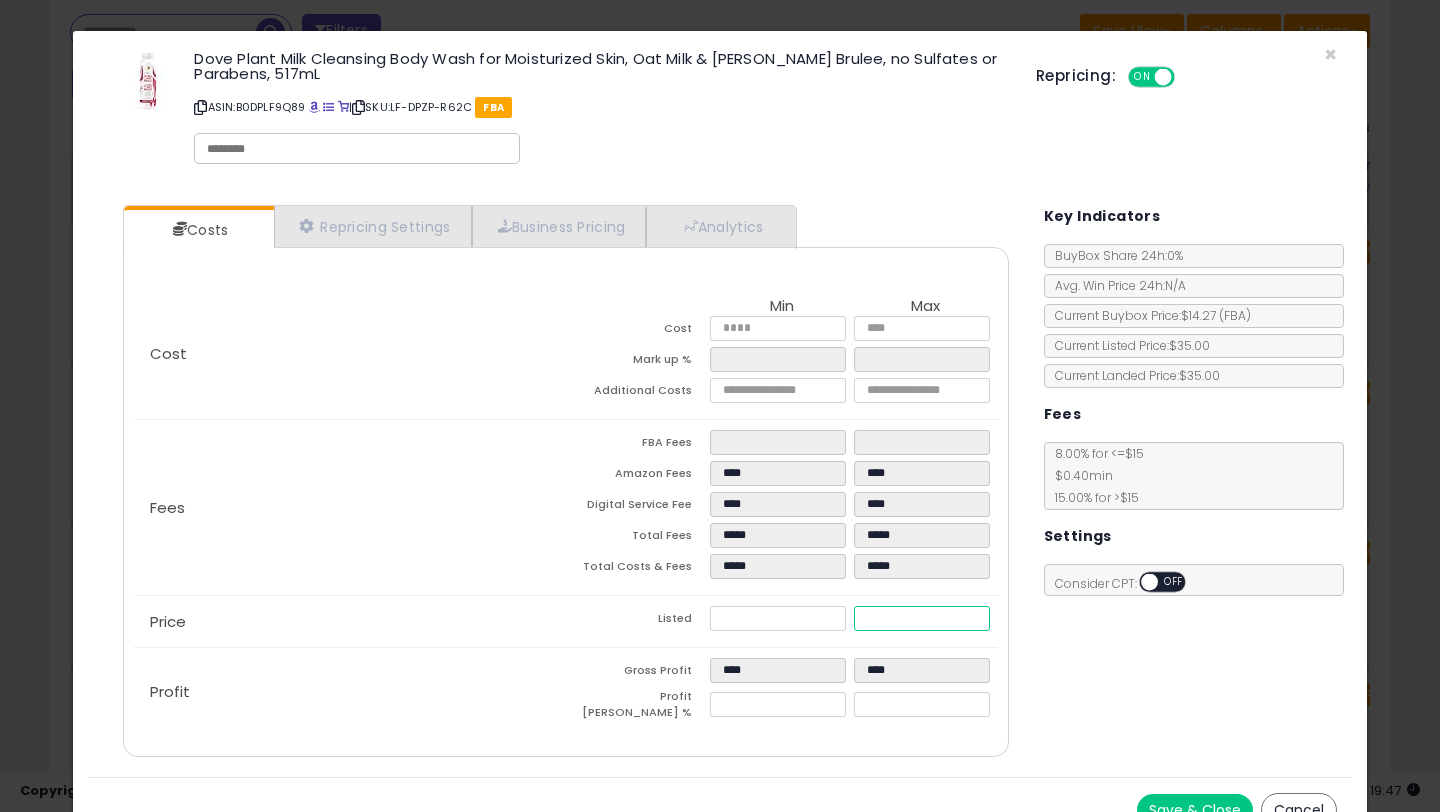 type on "****" 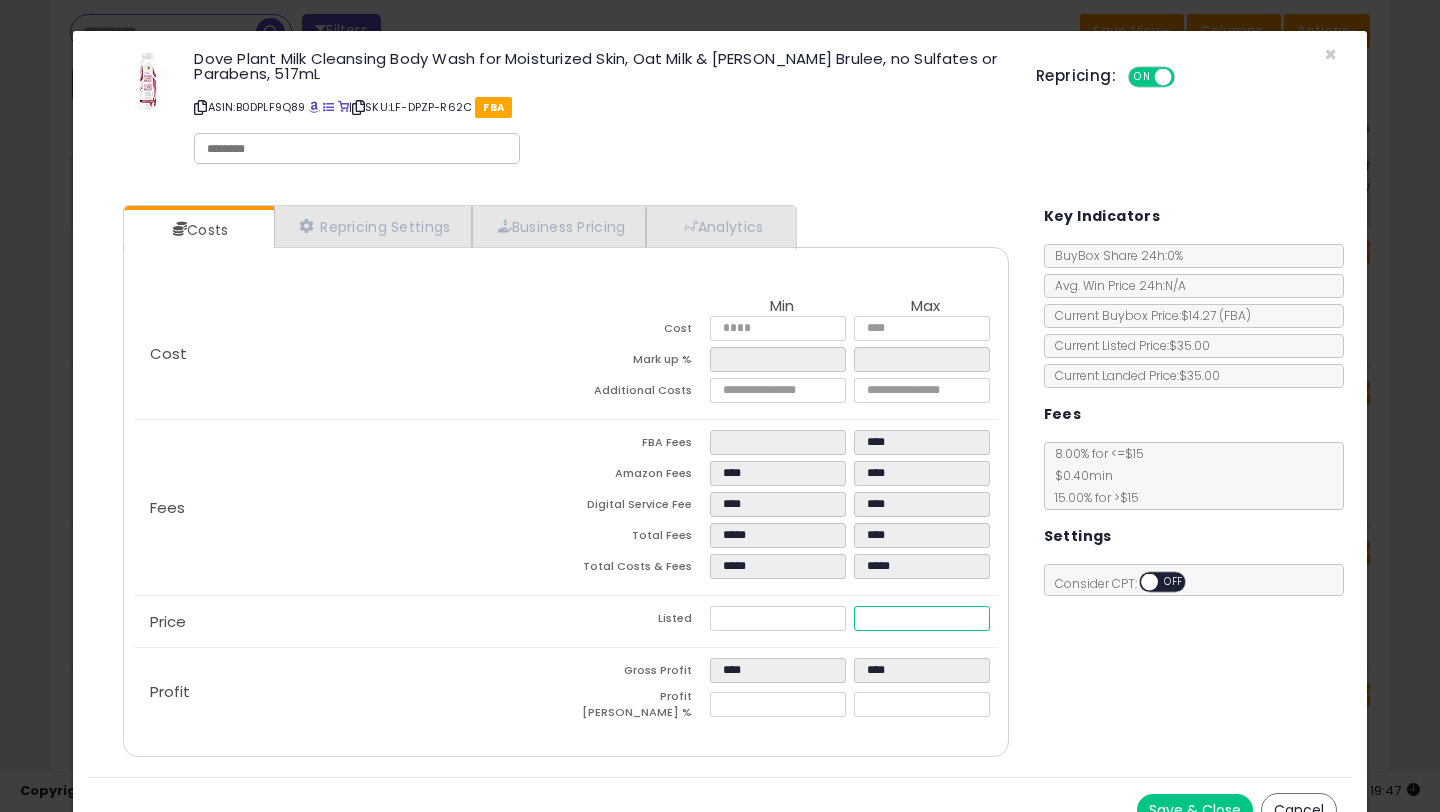 type on "****" 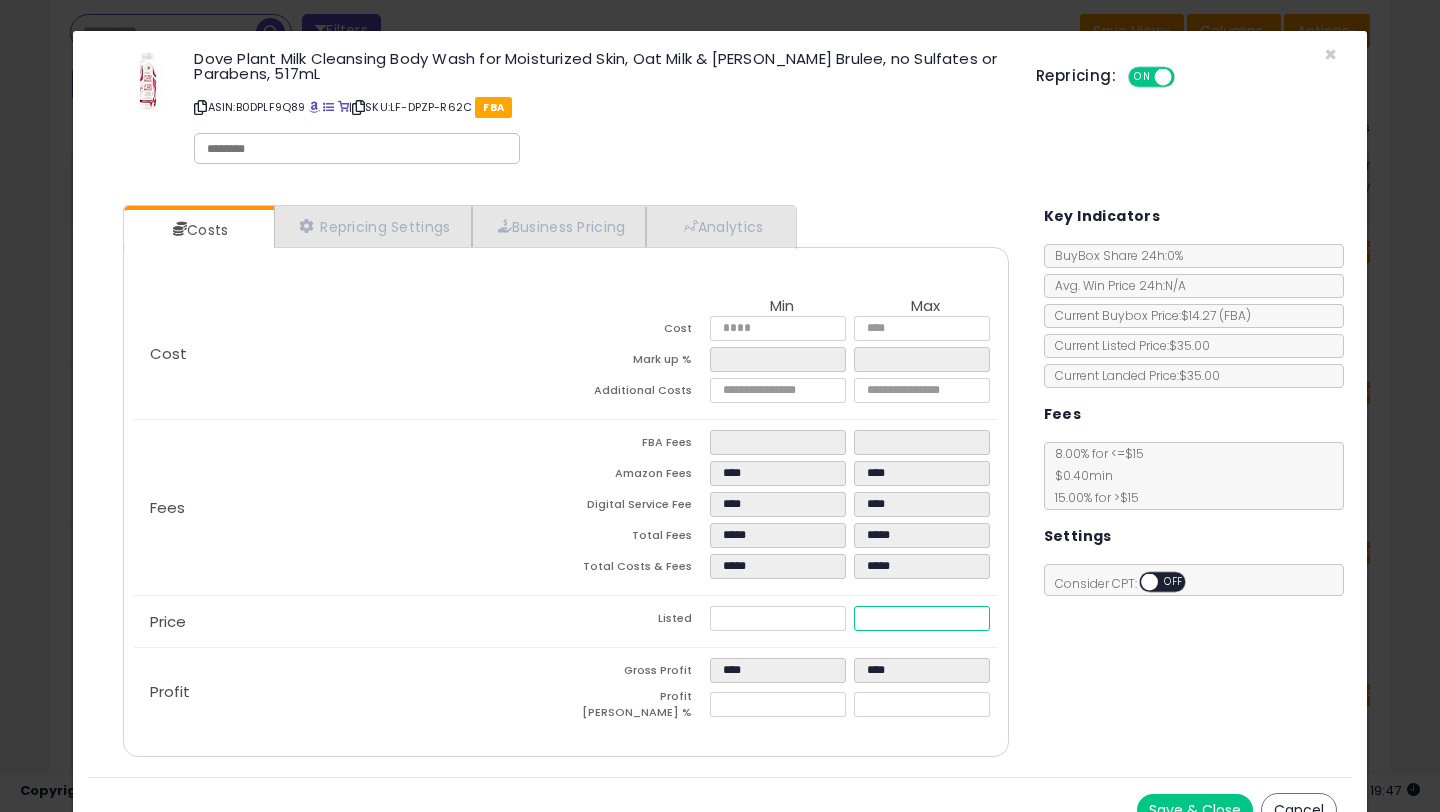 type on "****" 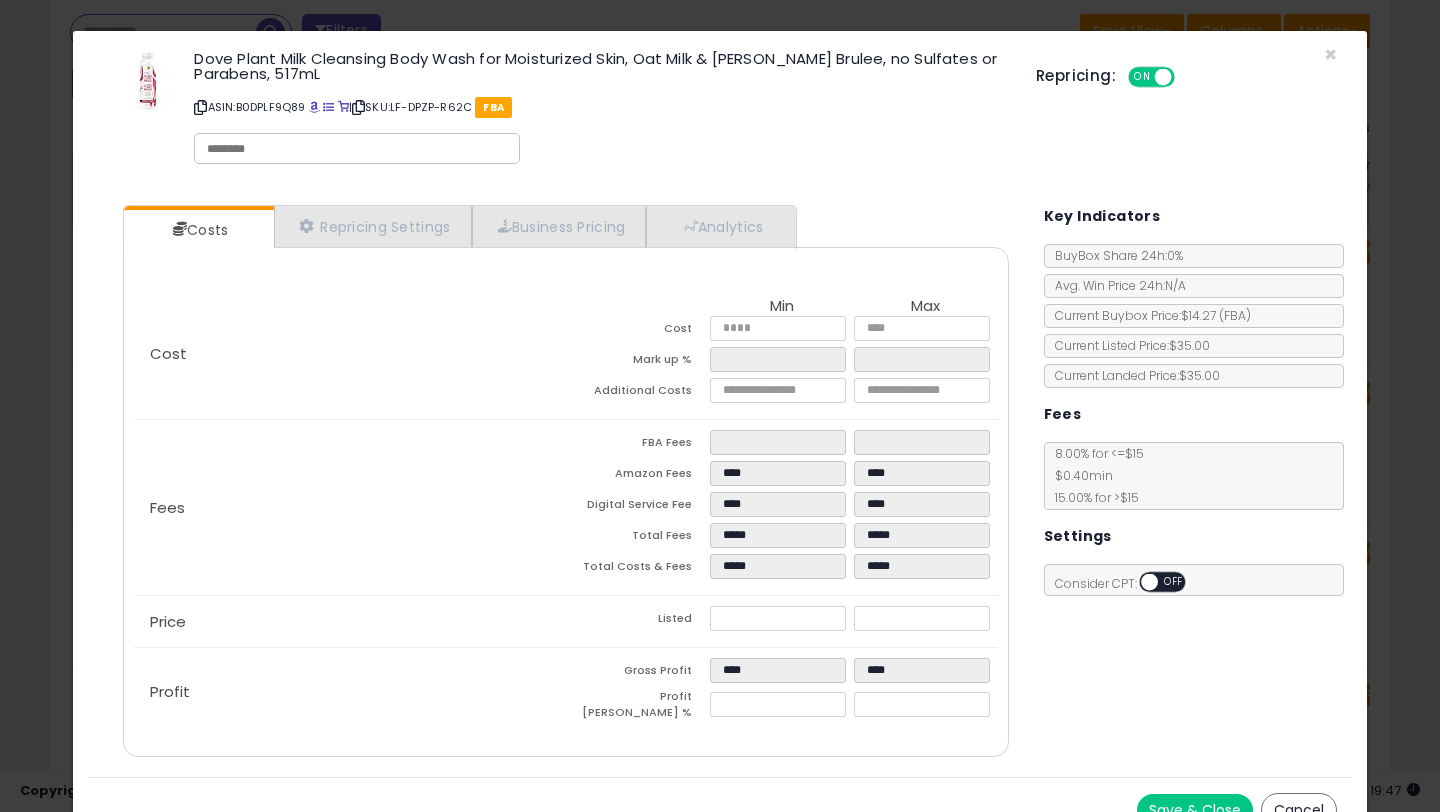click on "Costs
Repricing Settings
Business Pricing
Analytics
Cost" at bounding box center [720, 483] 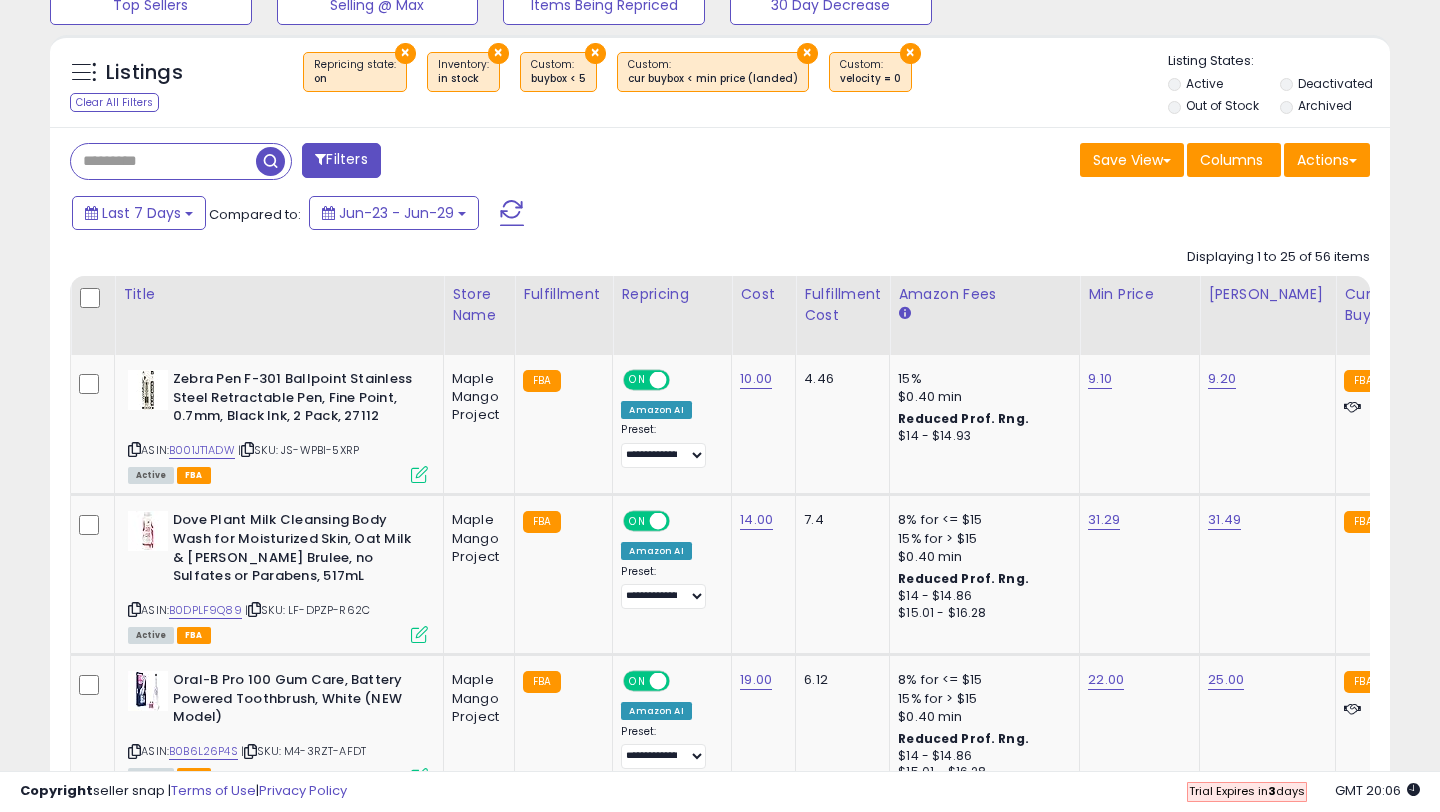scroll, scrollTop: 0, scrollLeft: 0, axis: both 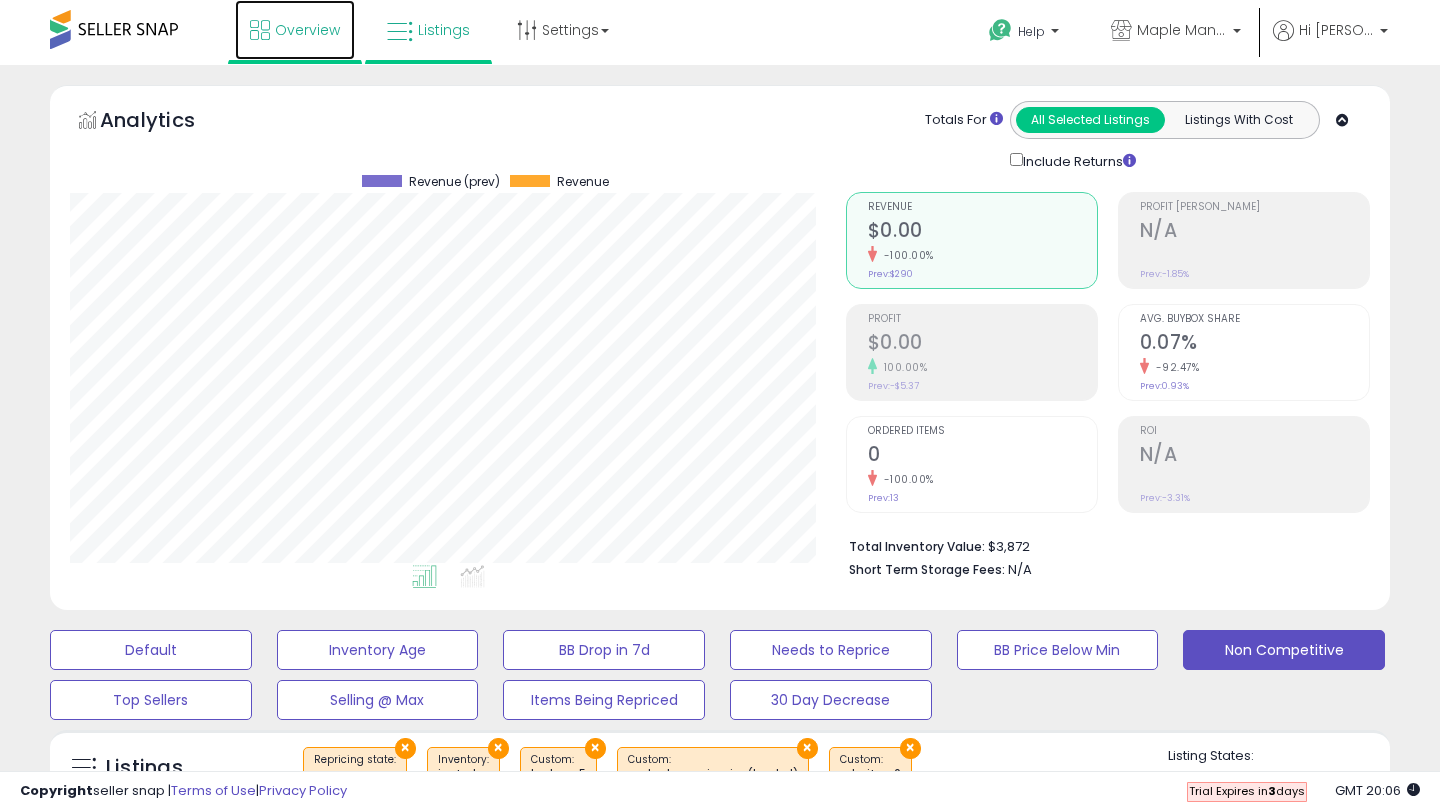 click at bounding box center (260, 30) 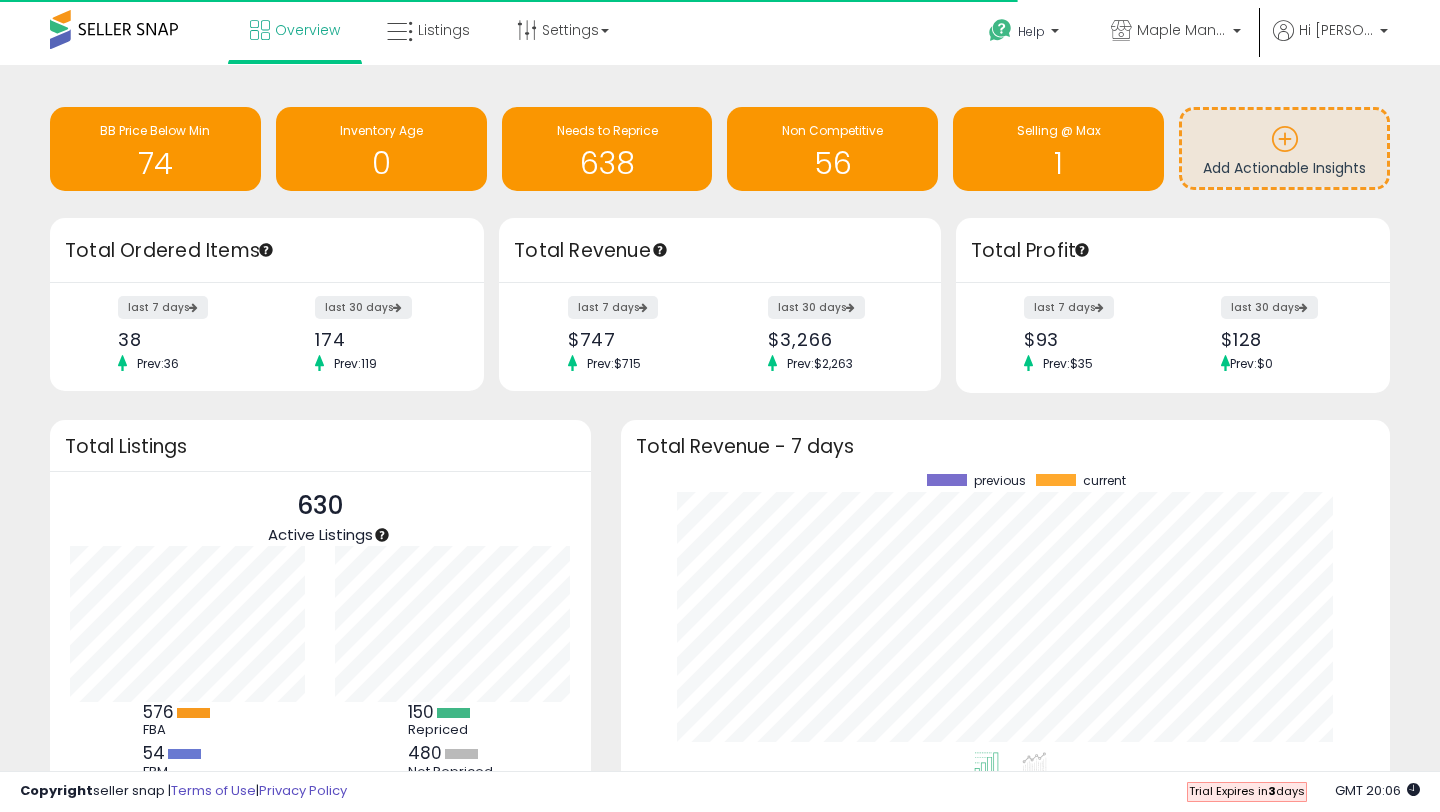 scroll, scrollTop: 0, scrollLeft: 0, axis: both 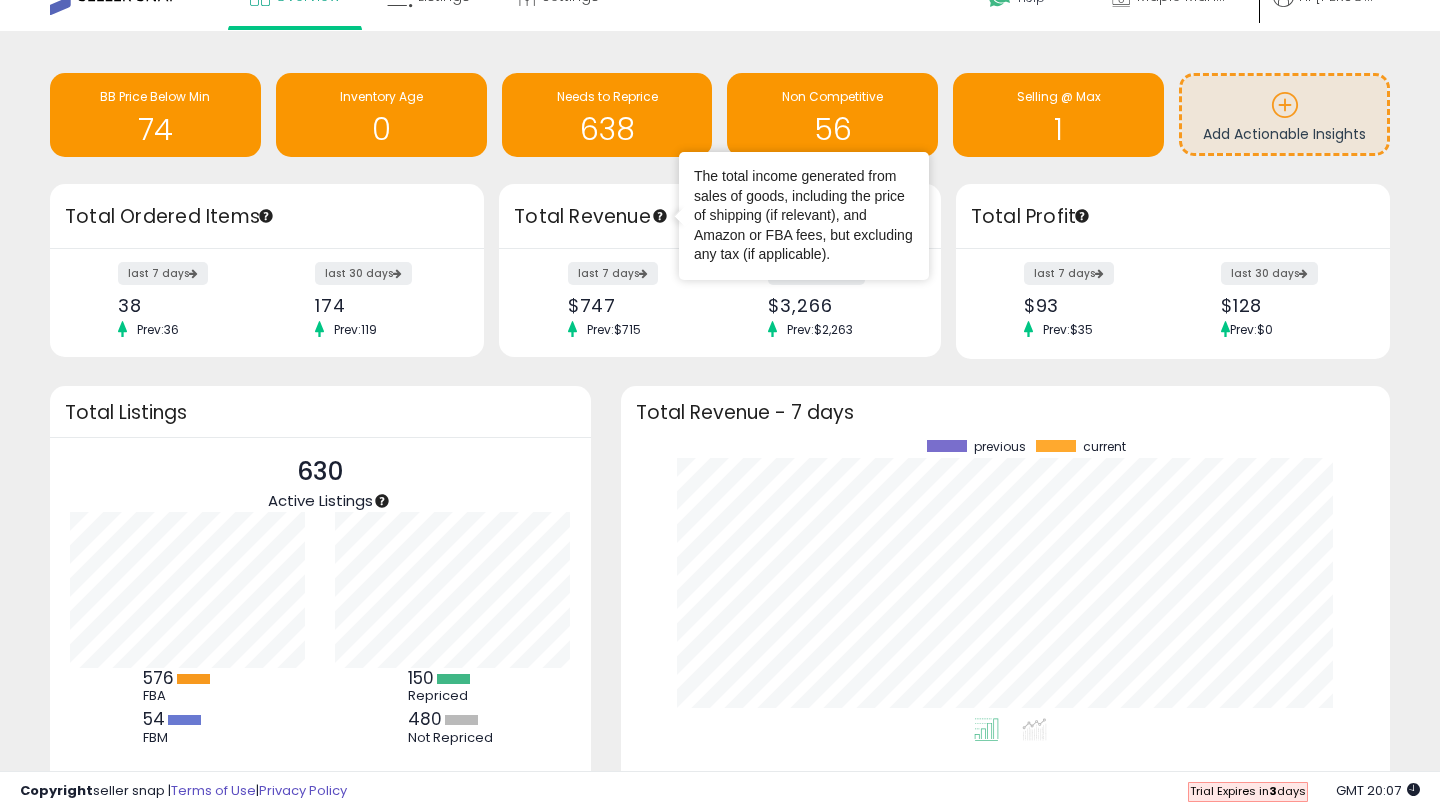 click on "Total Revenue" at bounding box center (720, 216) 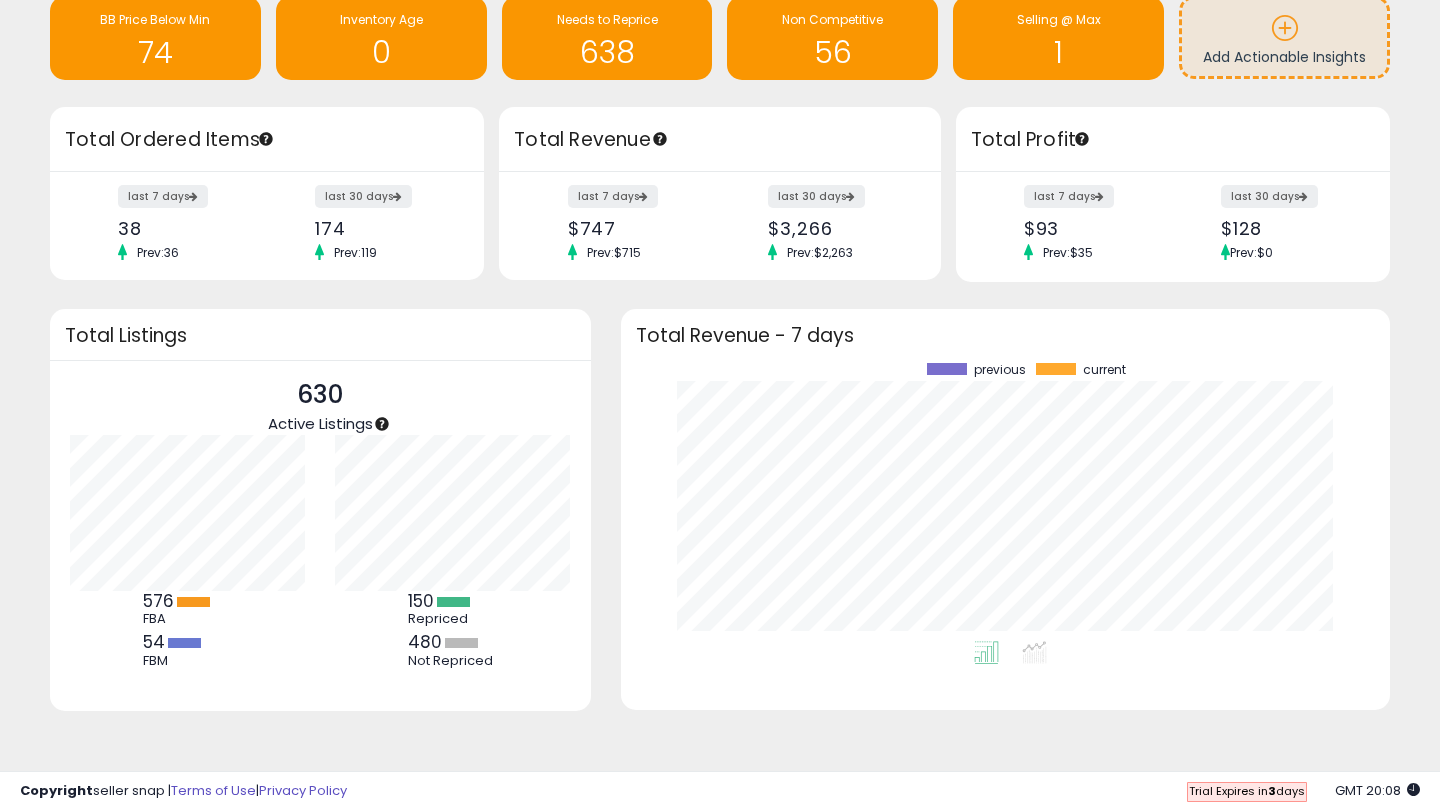 scroll, scrollTop: 0, scrollLeft: 0, axis: both 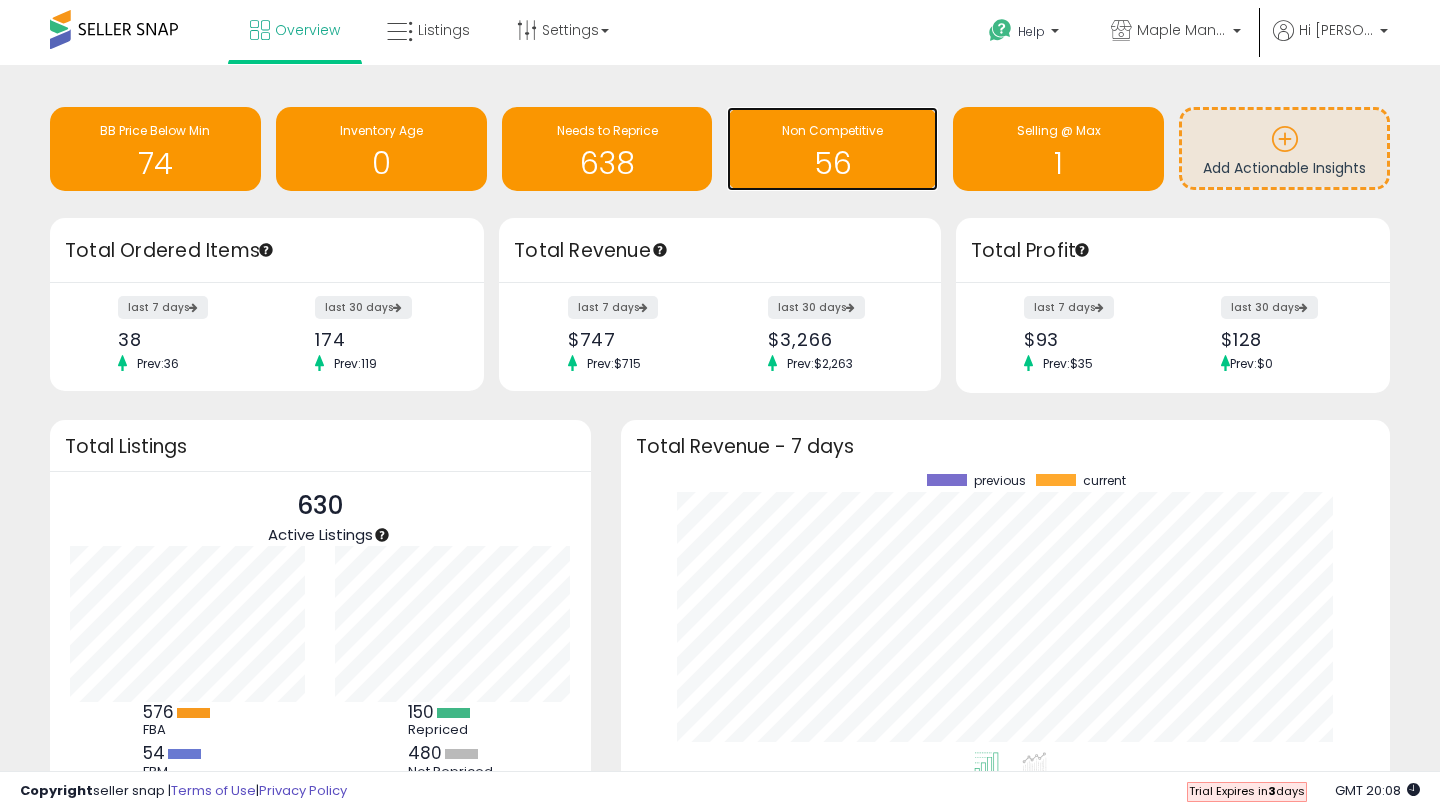 click on "56" at bounding box center [832, 163] 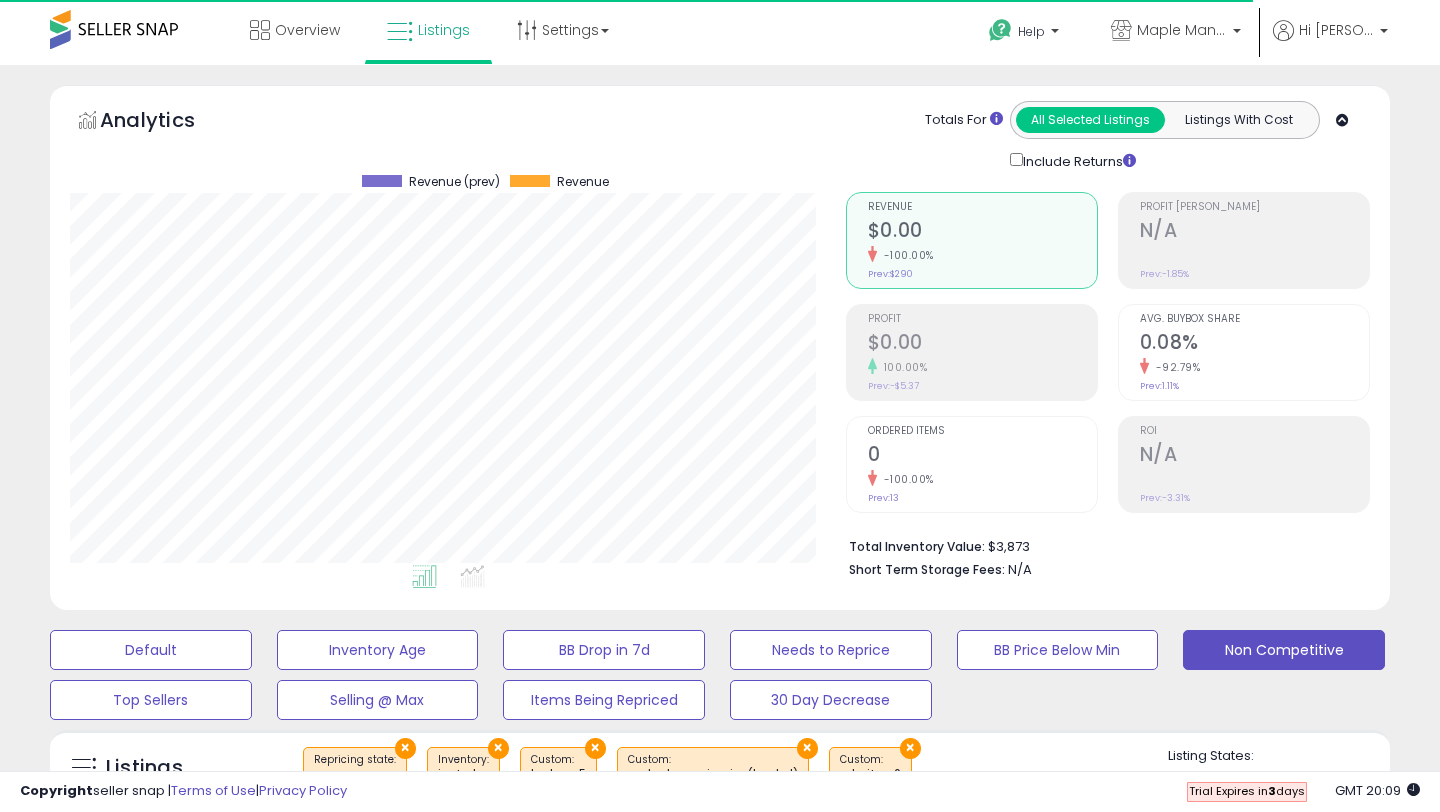 scroll, scrollTop: 0, scrollLeft: 0, axis: both 